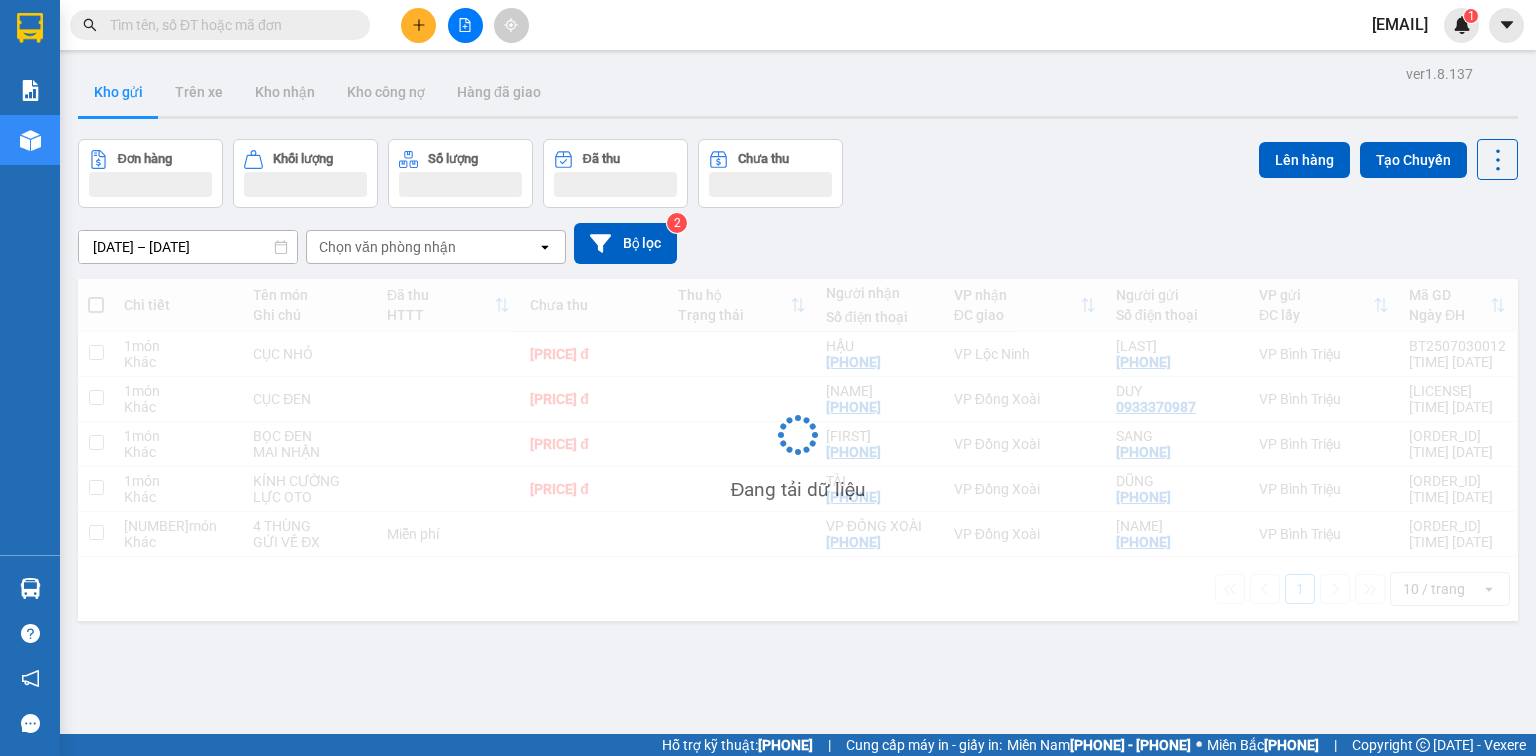 scroll, scrollTop: 0, scrollLeft: 0, axis: both 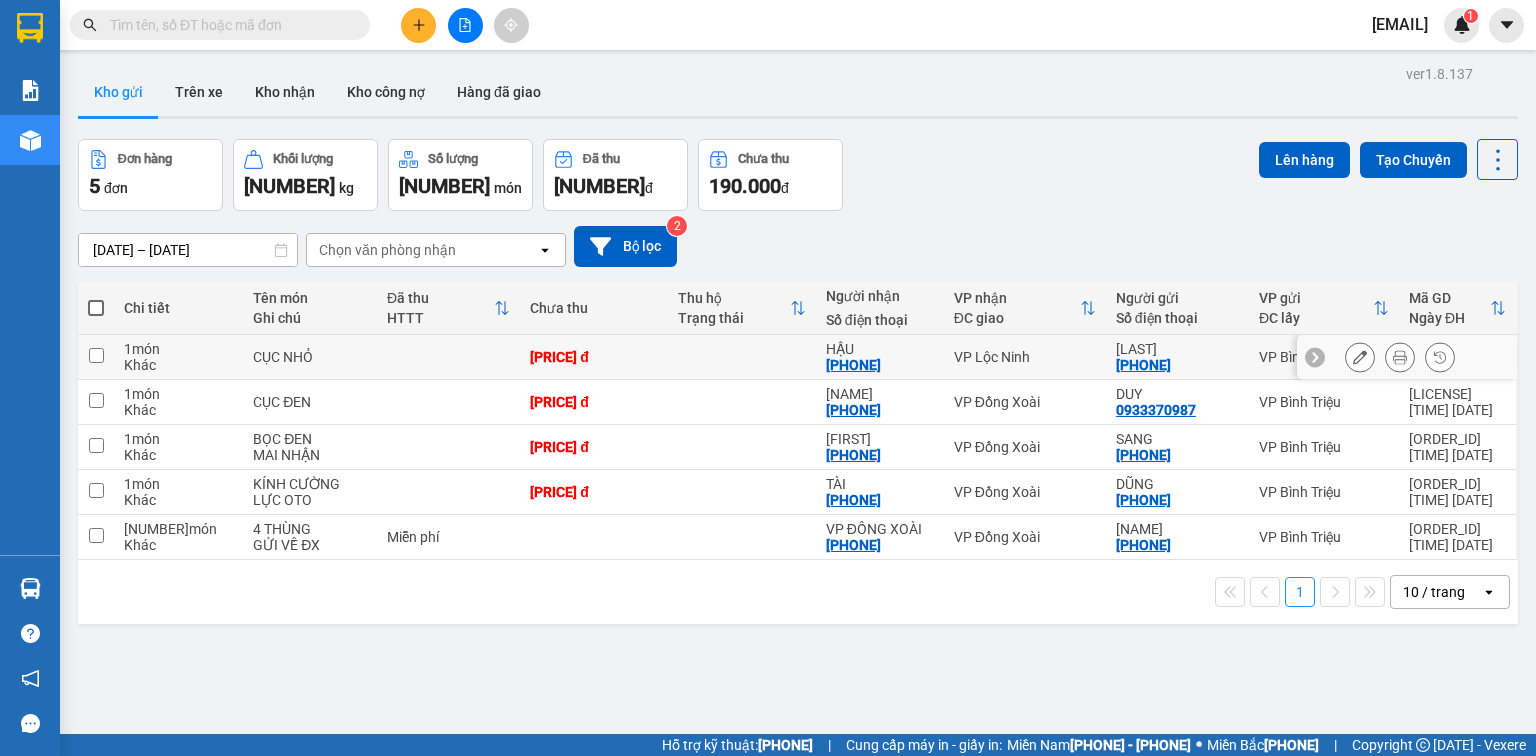 click at bounding box center (742, 357) 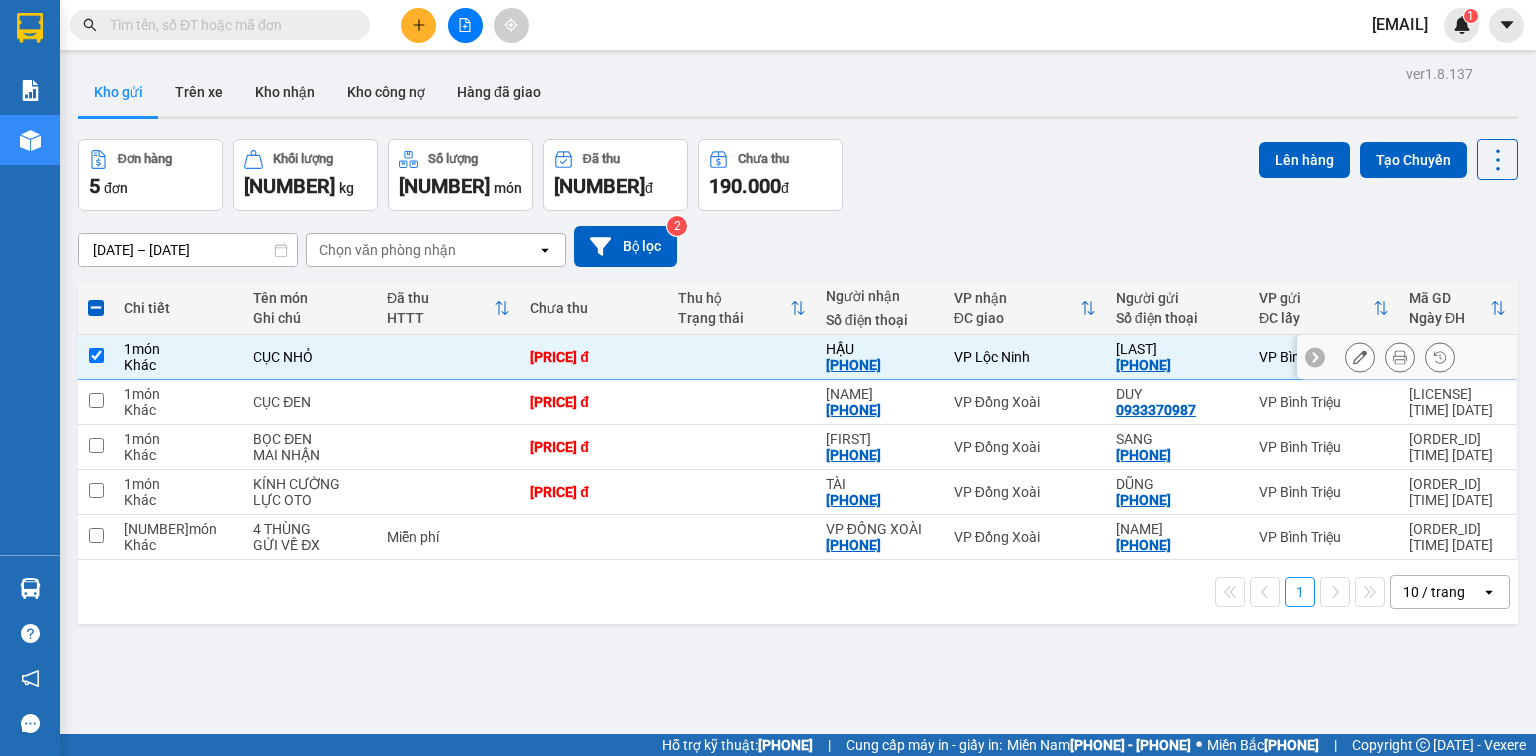 click on "[PRICE] đ" at bounding box center (178, 357) 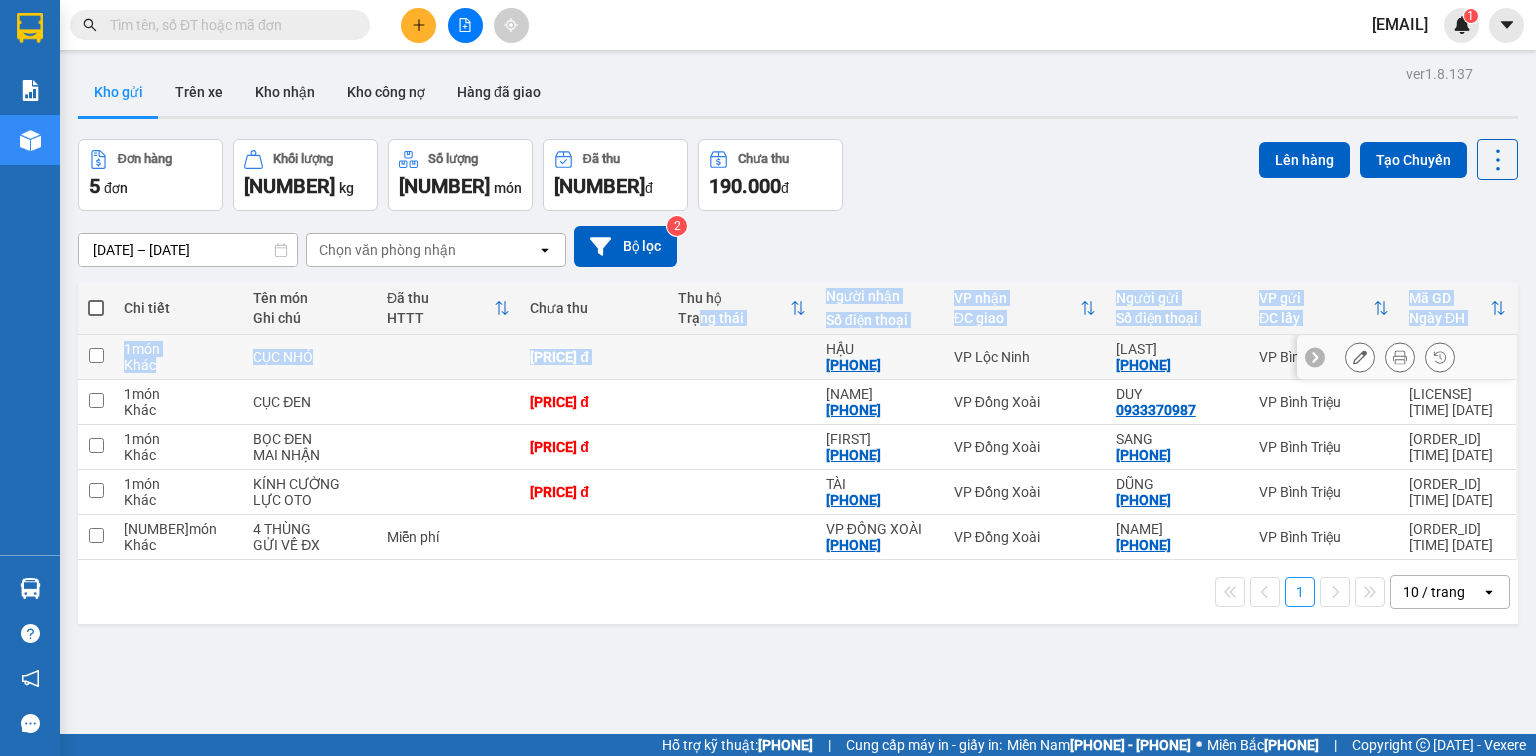 drag, startPoint x: 688, startPoint y: 334, endPoint x: 700, endPoint y: 360, distance: 28.635643 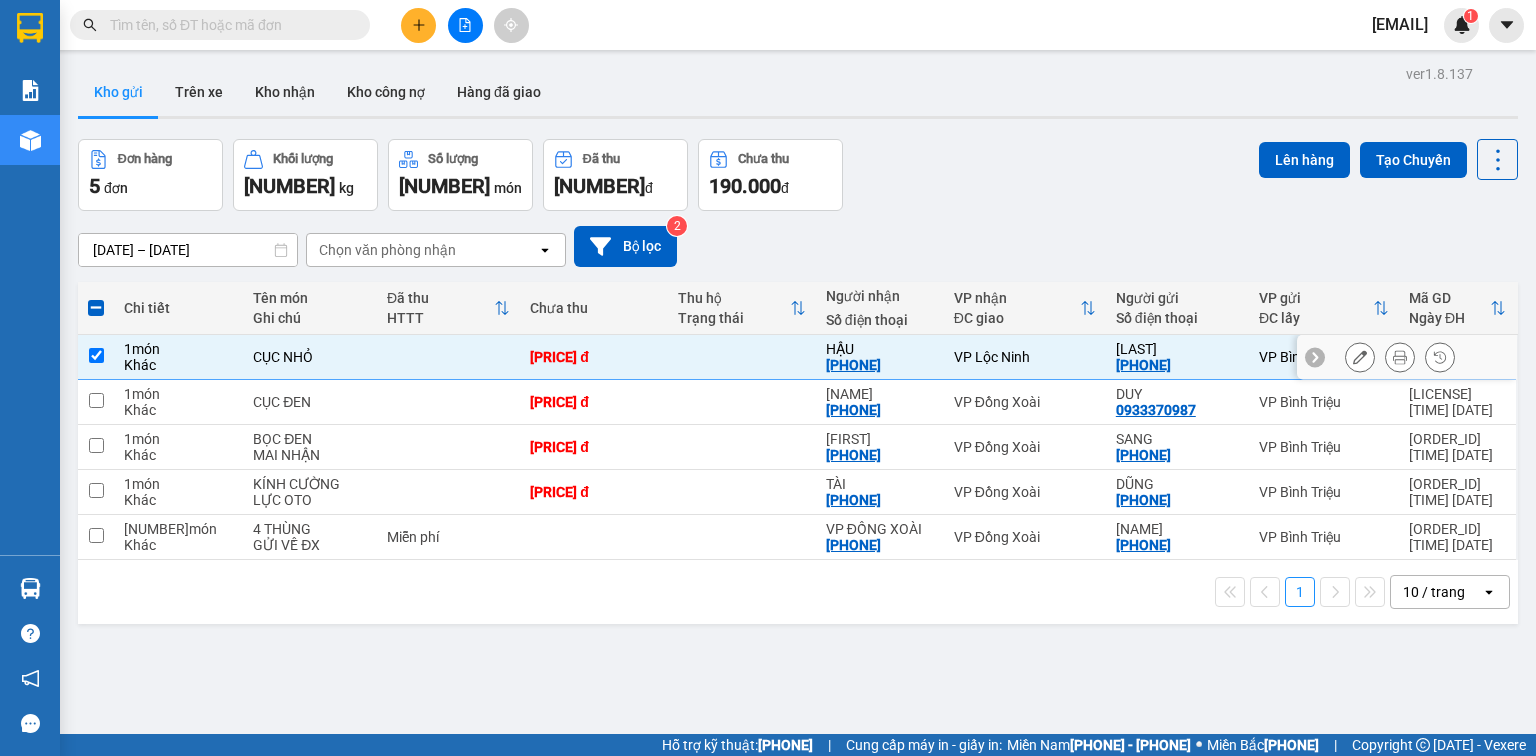 click at bounding box center [1400, 357] 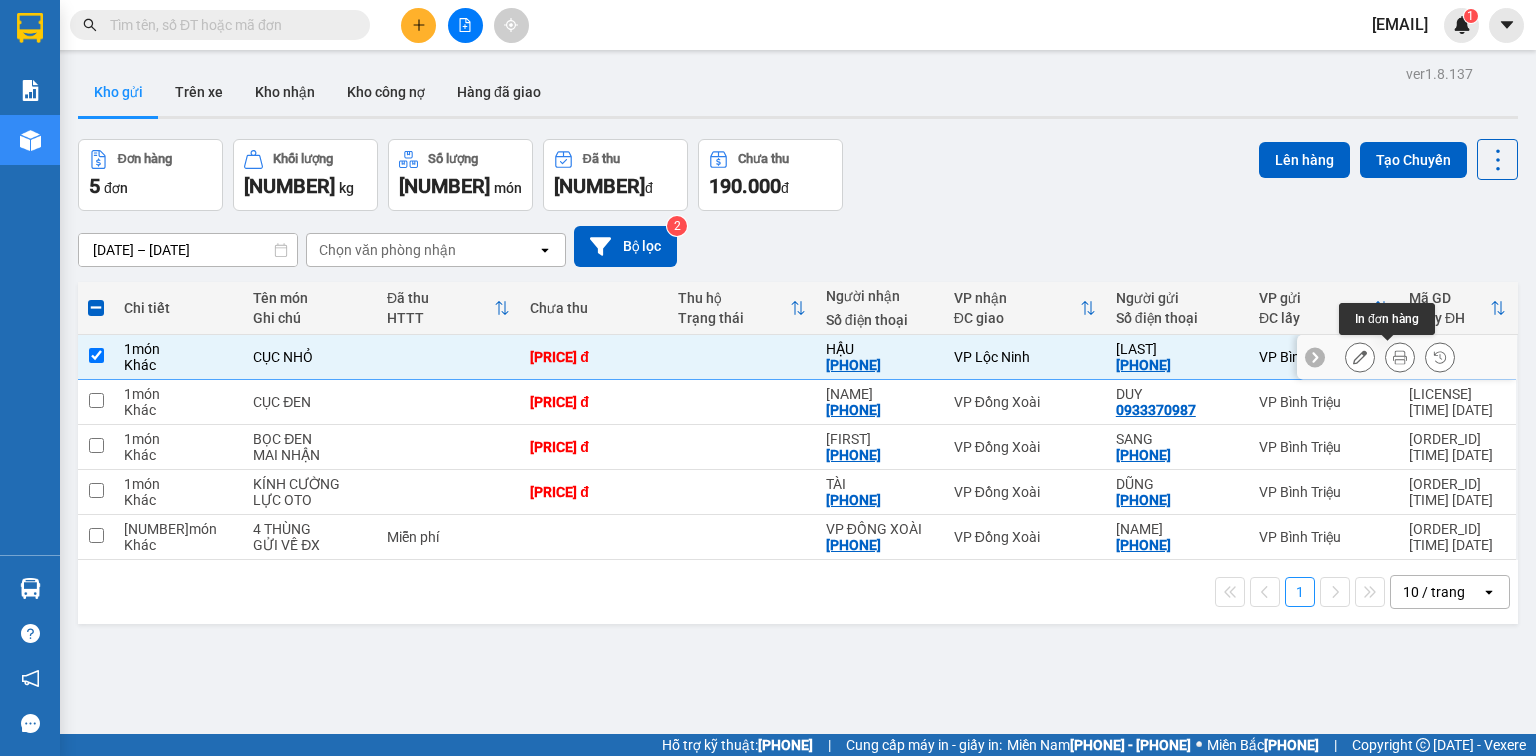 click at bounding box center (1400, 357) 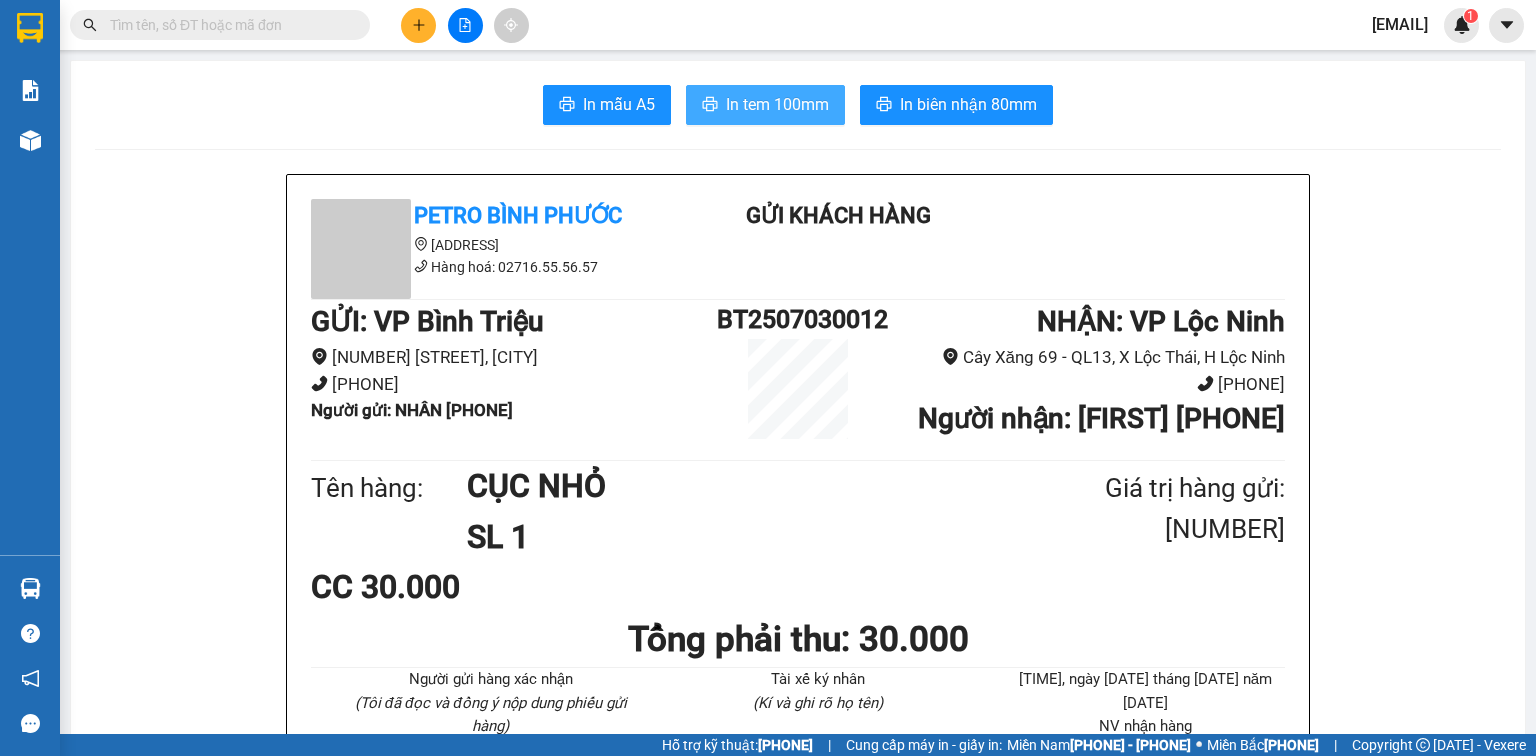 click on "In tem 100mm" at bounding box center [619, 104] 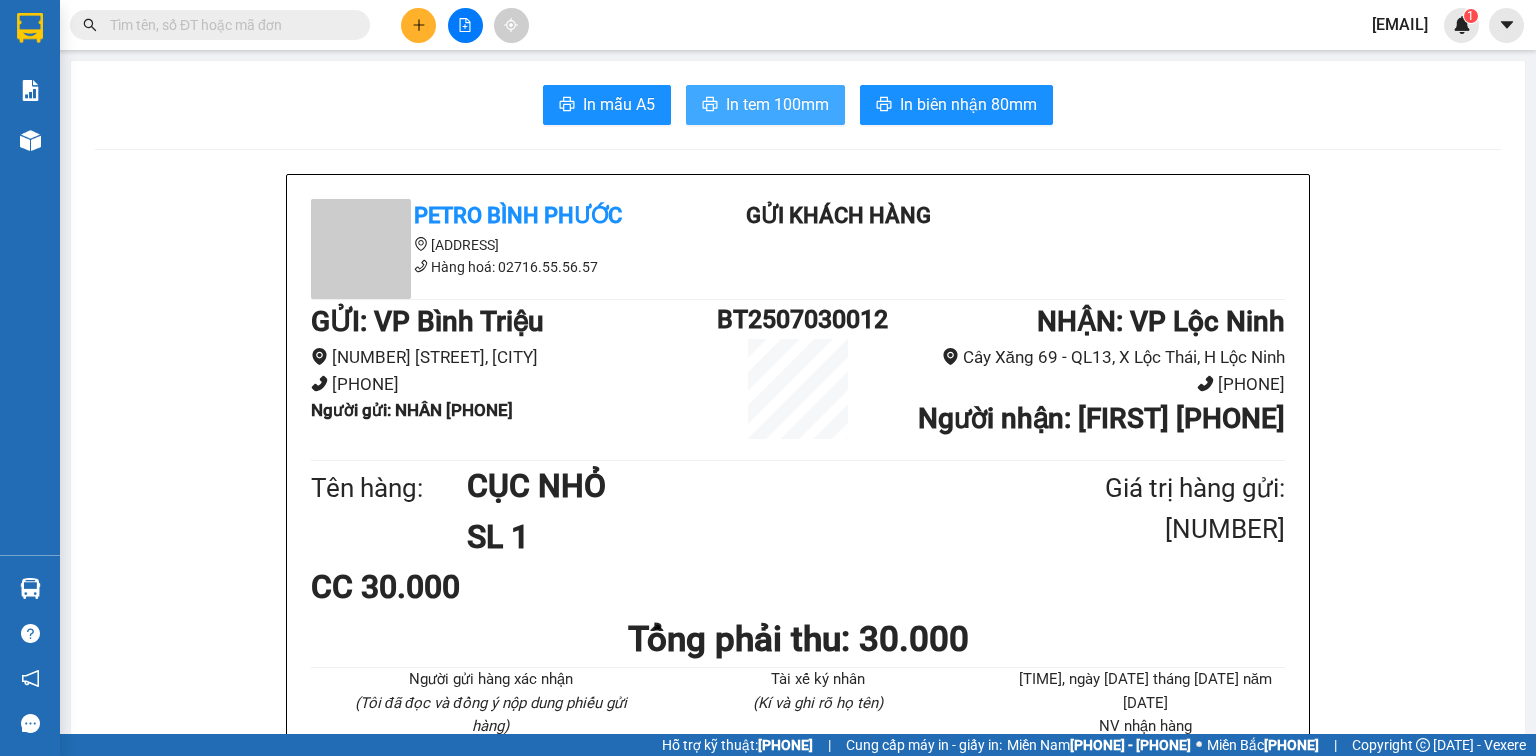 scroll, scrollTop: 0, scrollLeft: 0, axis: both 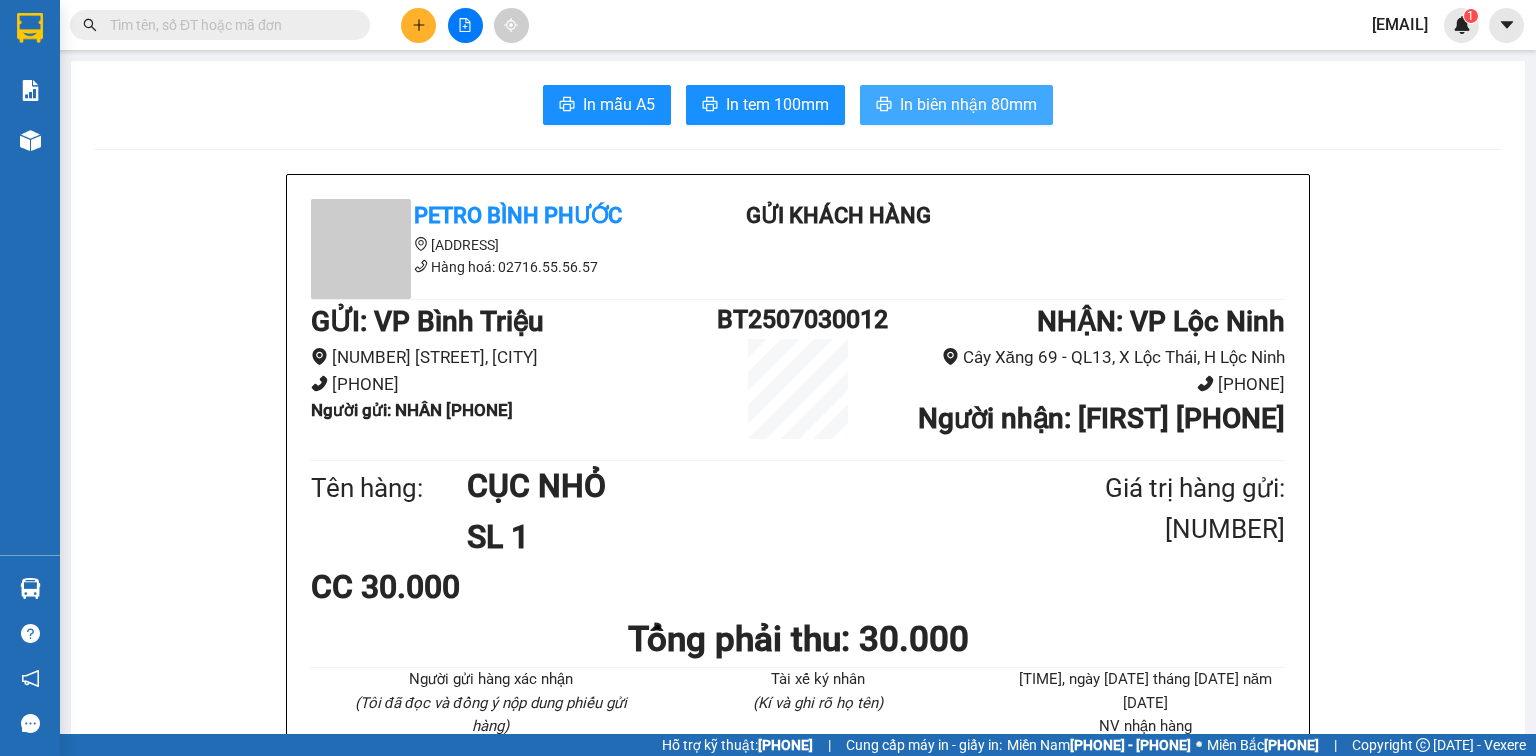 click at bounding box center (884, 104) 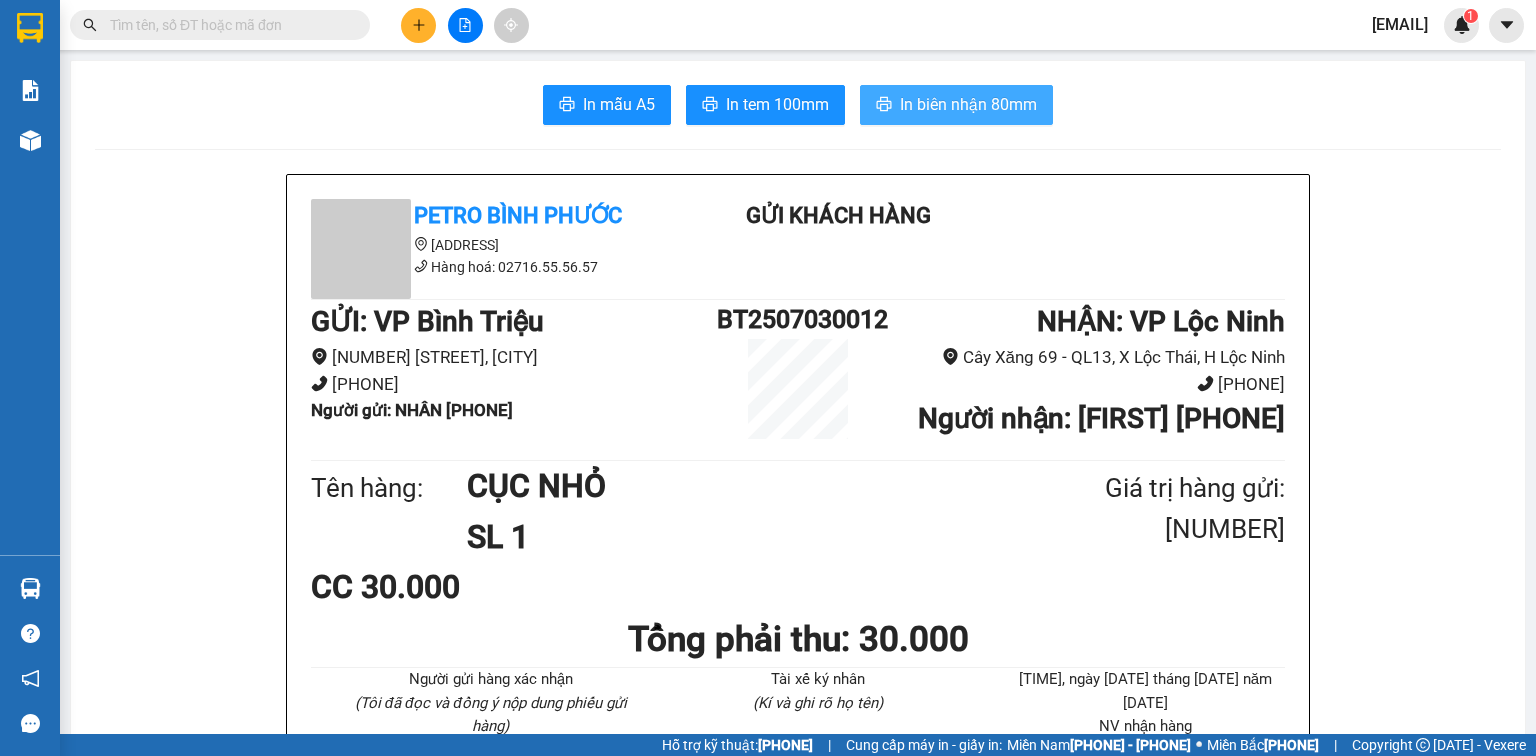 scroll, scrollTop: 0, scrollLeft: 0, axis: both 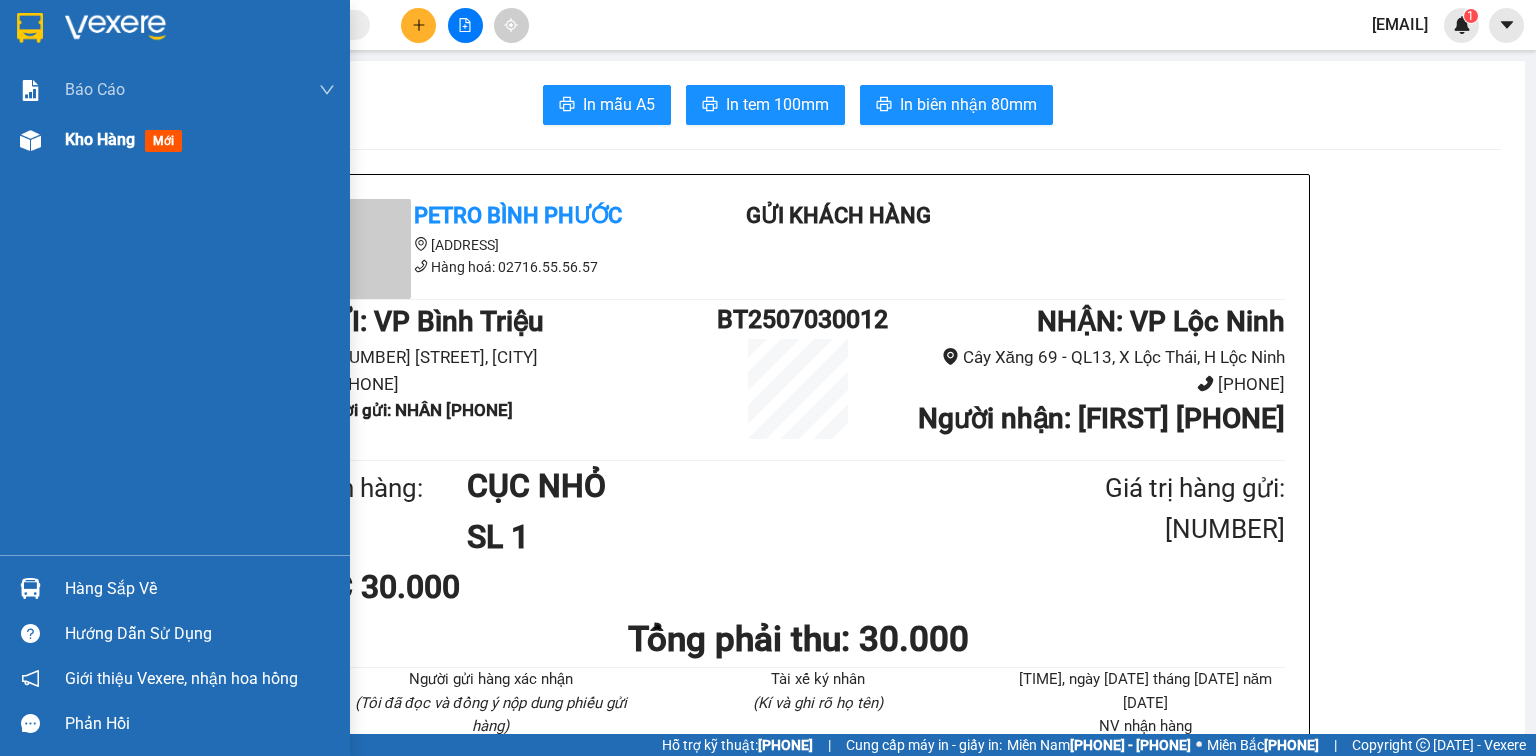 click at bounding box center (30, 90) 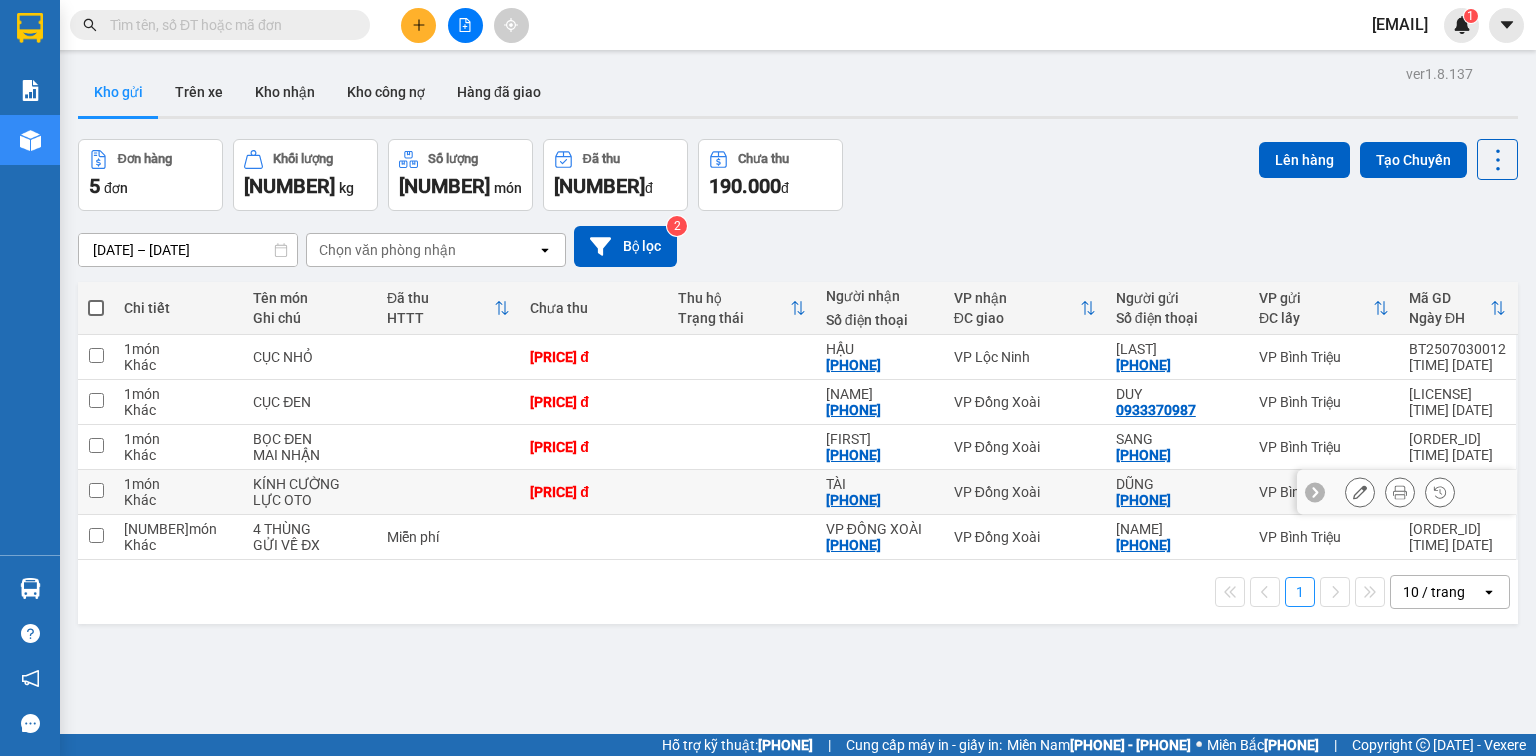 click on "[PRICE] đ" at bounding box center [594, 492] 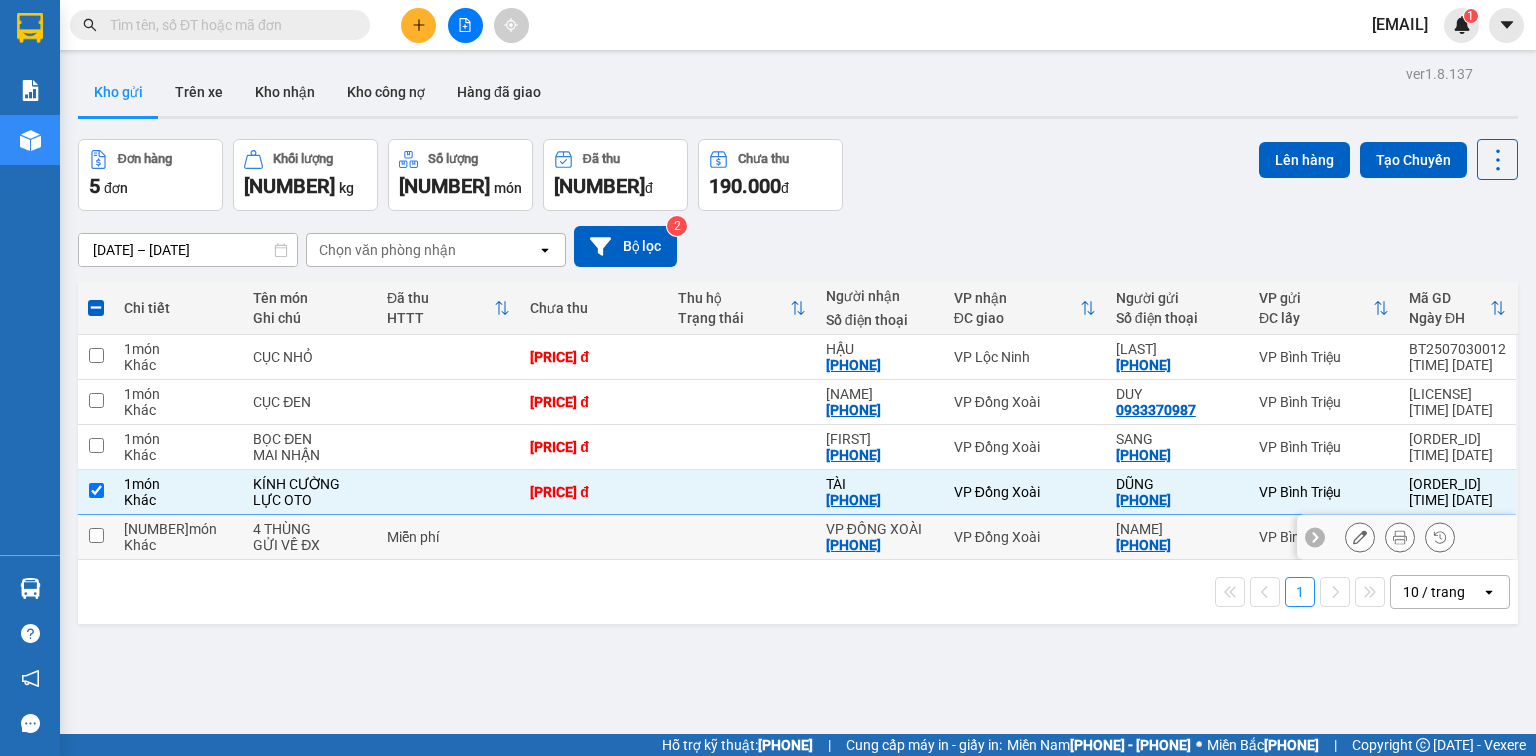 click at bounding box center (594, 537) 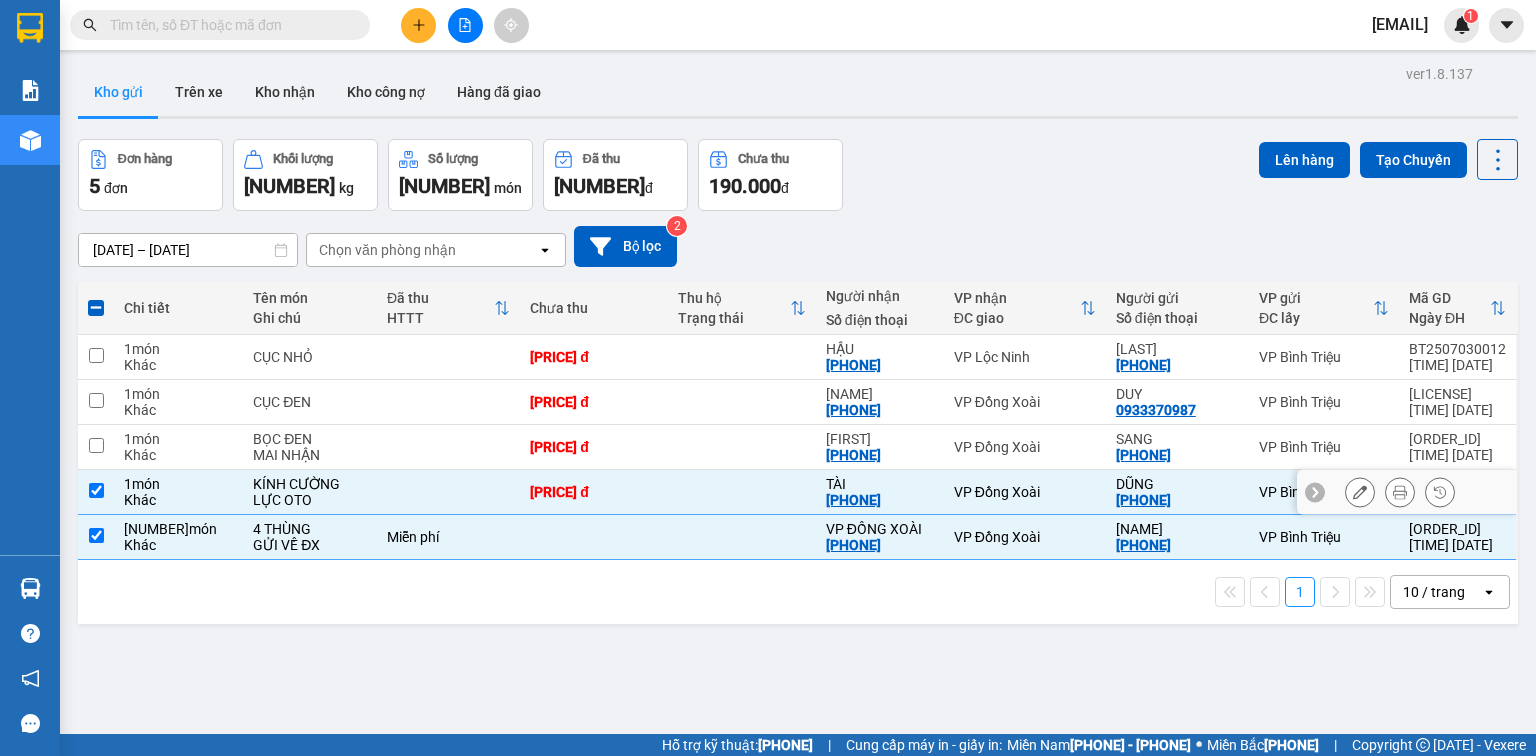 click on "[PRICE] đ" at bounding box center (594, 492) 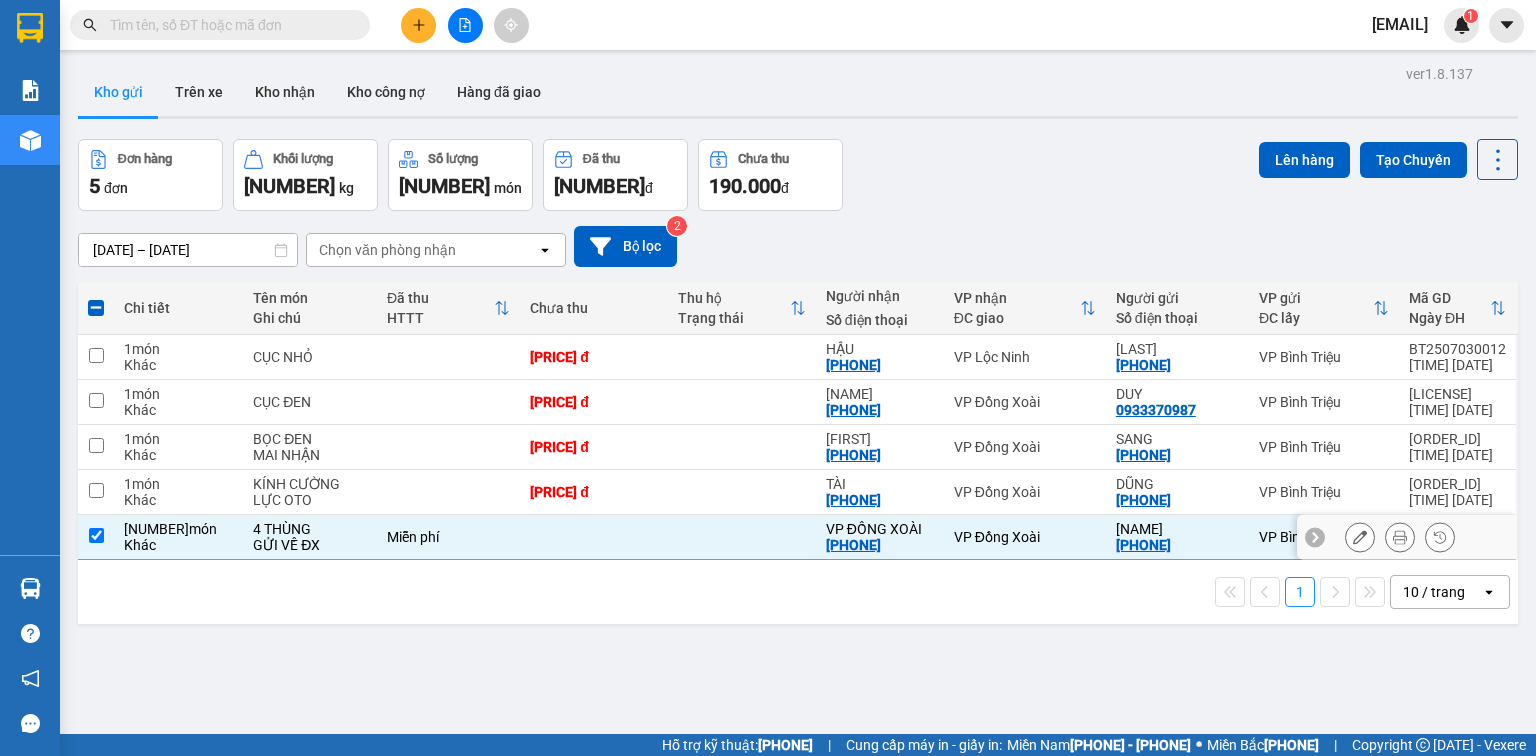 click at bounding box center (594, 537) 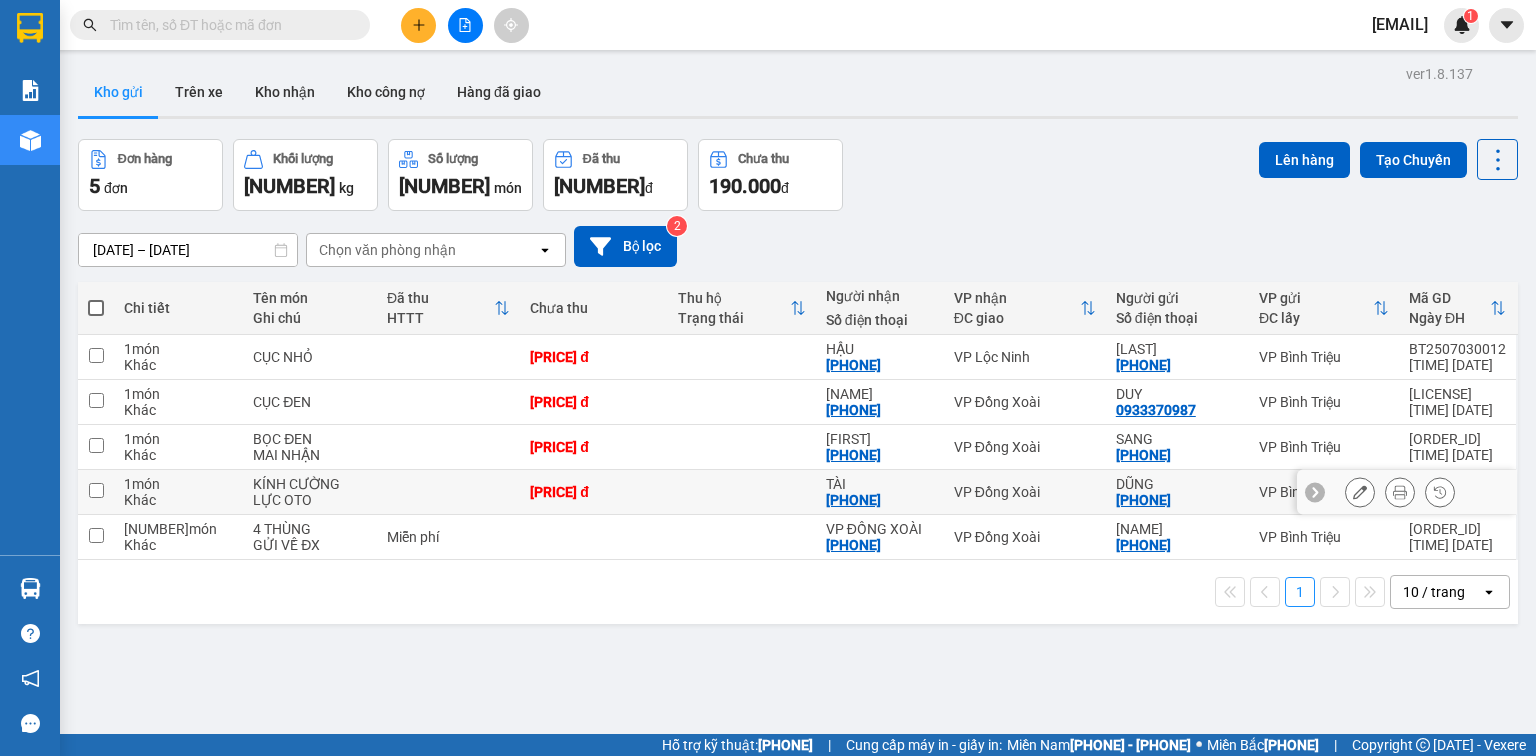 click on "[PRICE] đ" at bounding box center (594, 492) 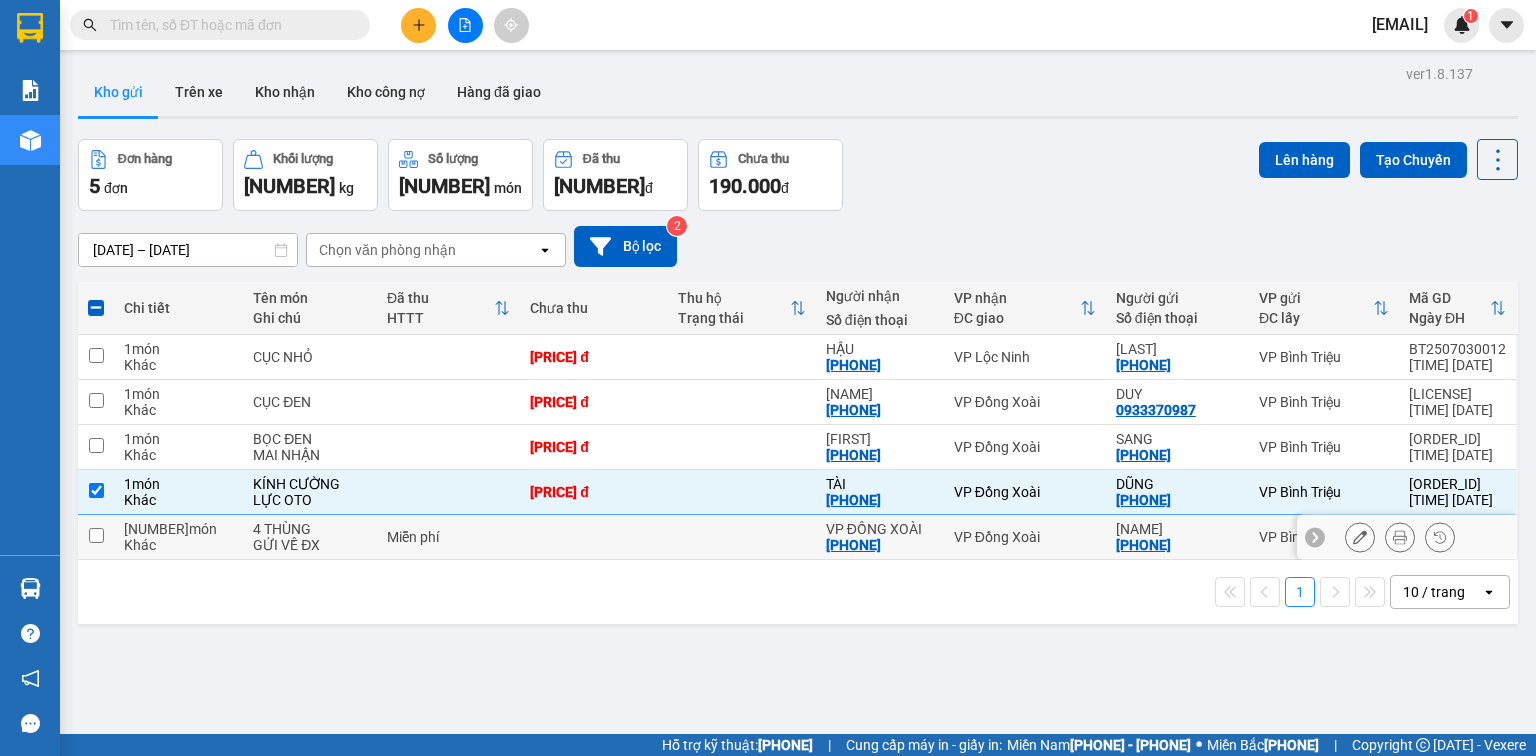 click at bounding box center (594, 537) 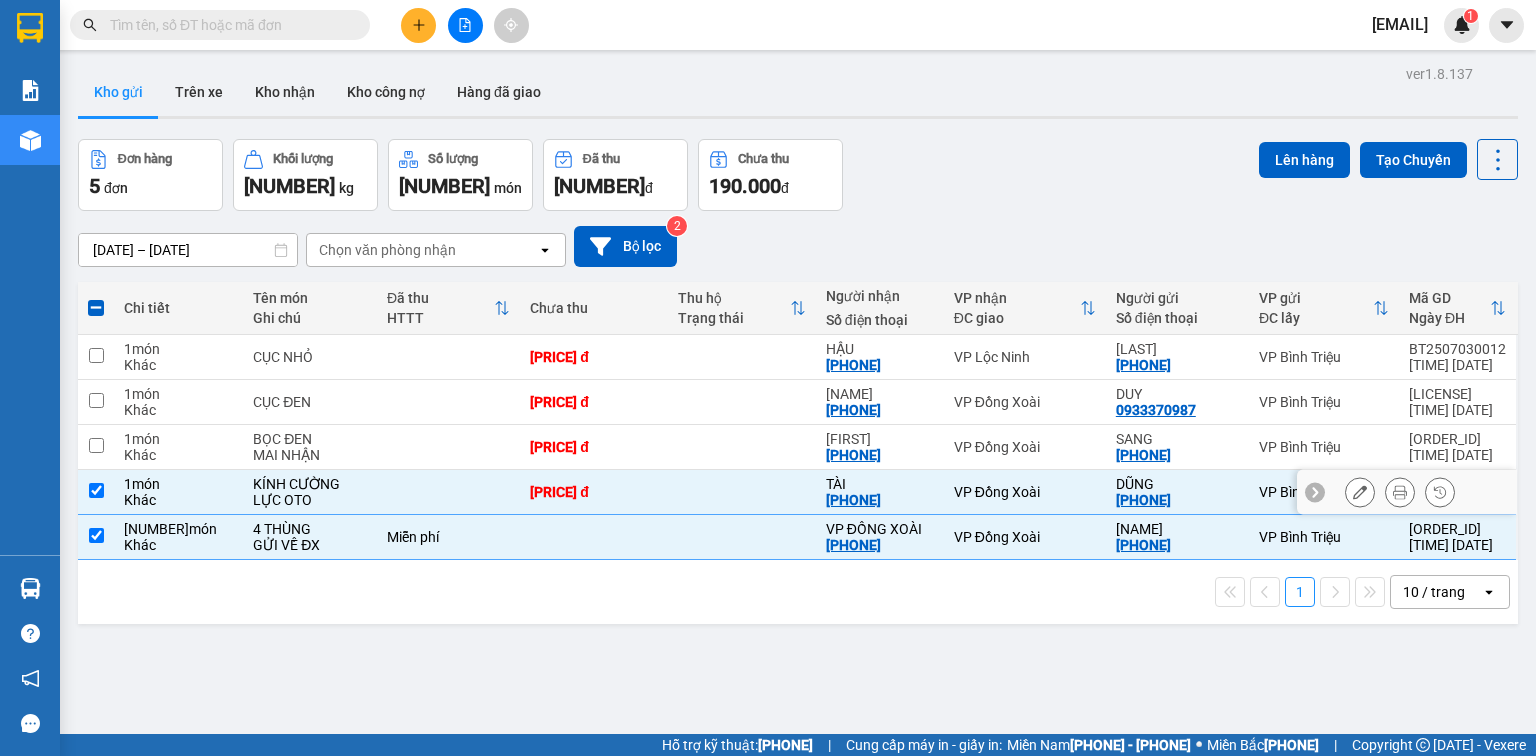 click on "[PRICE] đ" at bounding box center (178, 492) 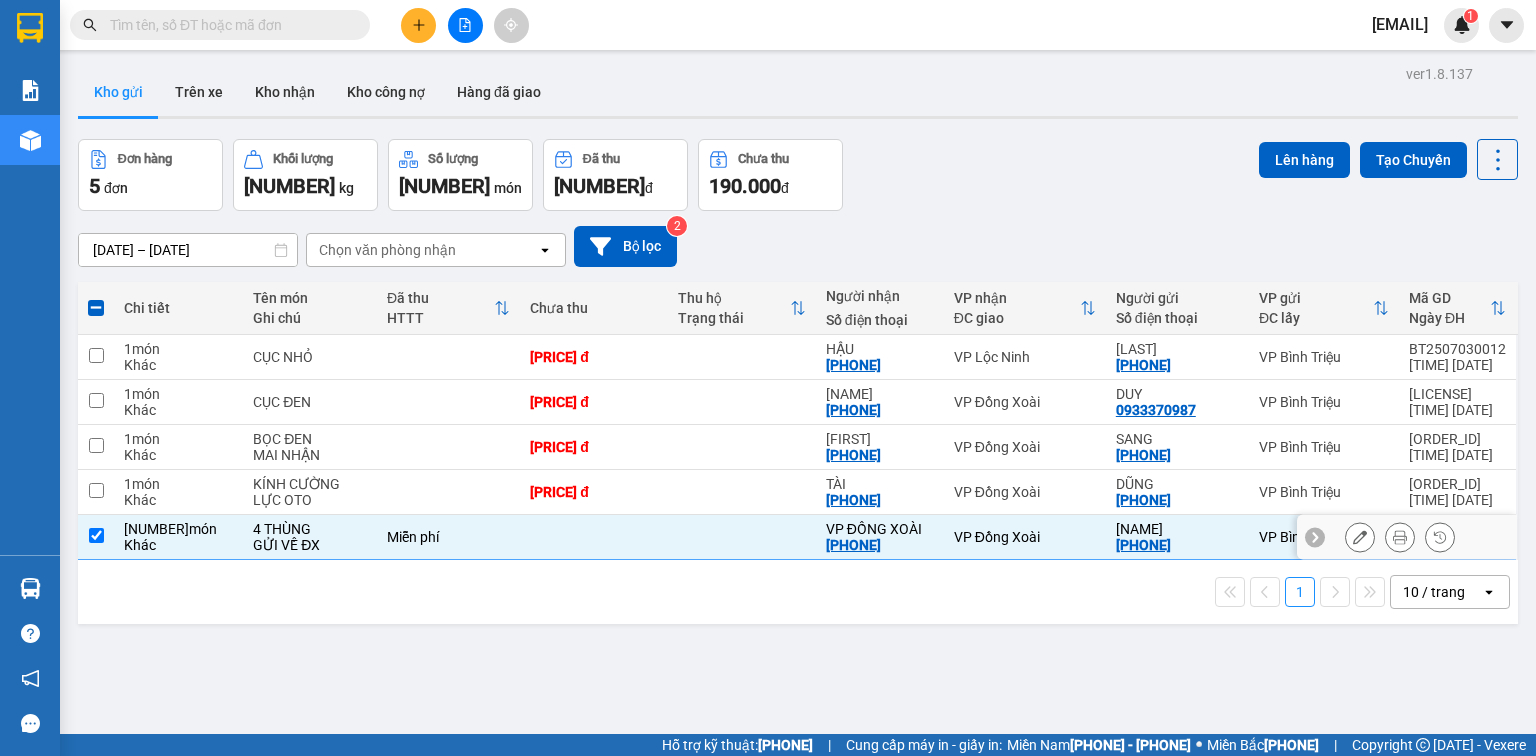 drag, startPoint x: 637, startPoint y: 522, endPoint x: 632, endPoint y: 464, distance: 58.21512 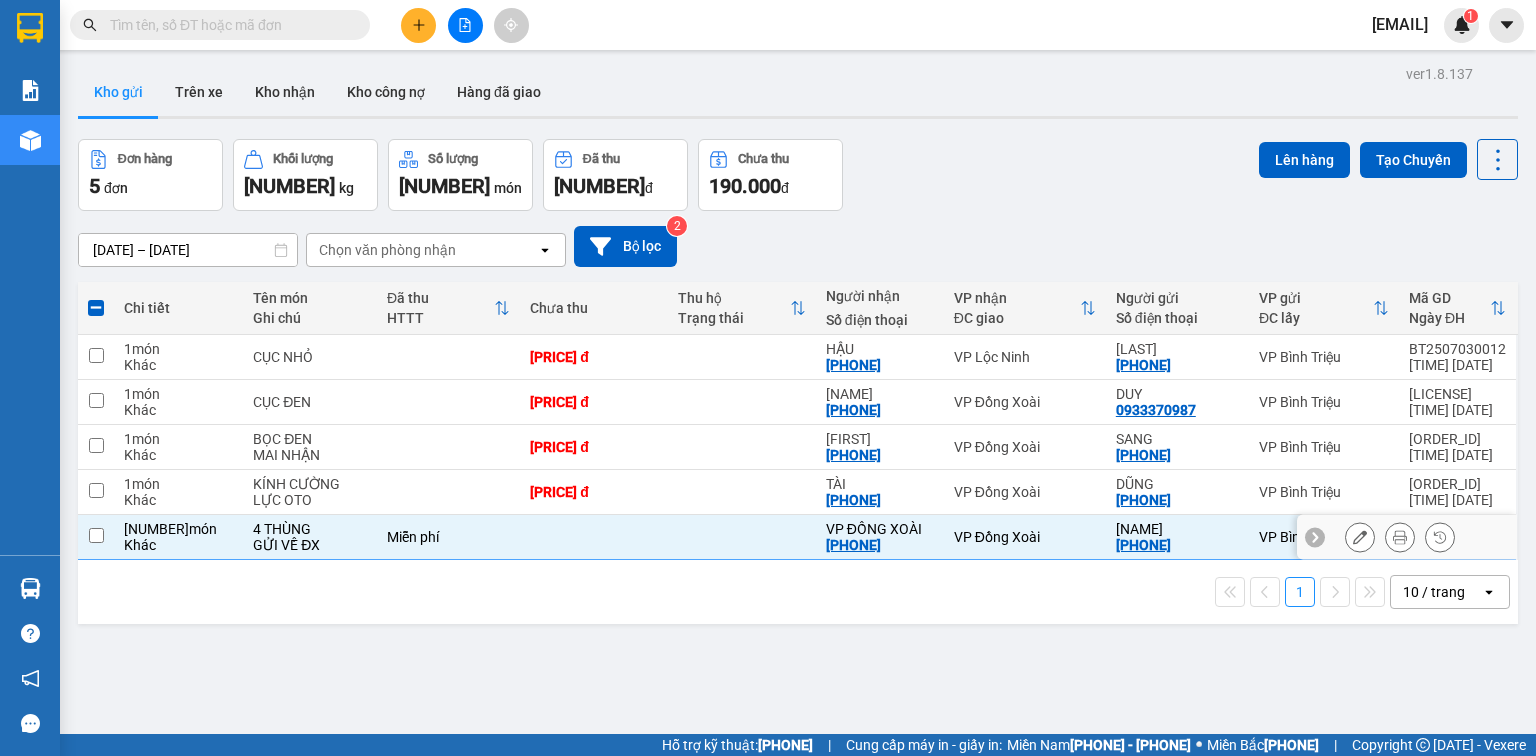 click on "[PRICE] đ" at bounding box center (594, 357) 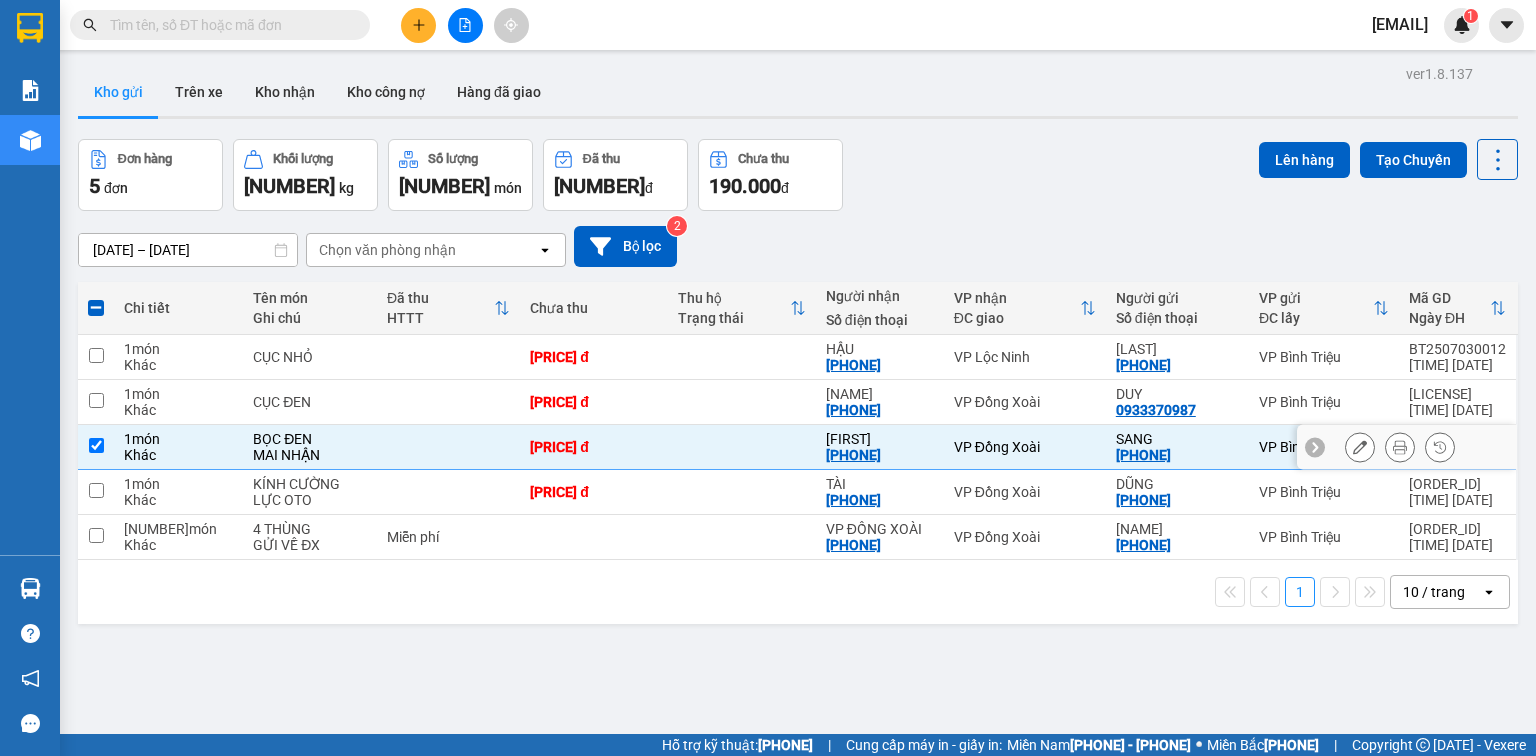 click on "[PRICE] đ" at bounding box center [594, 447] 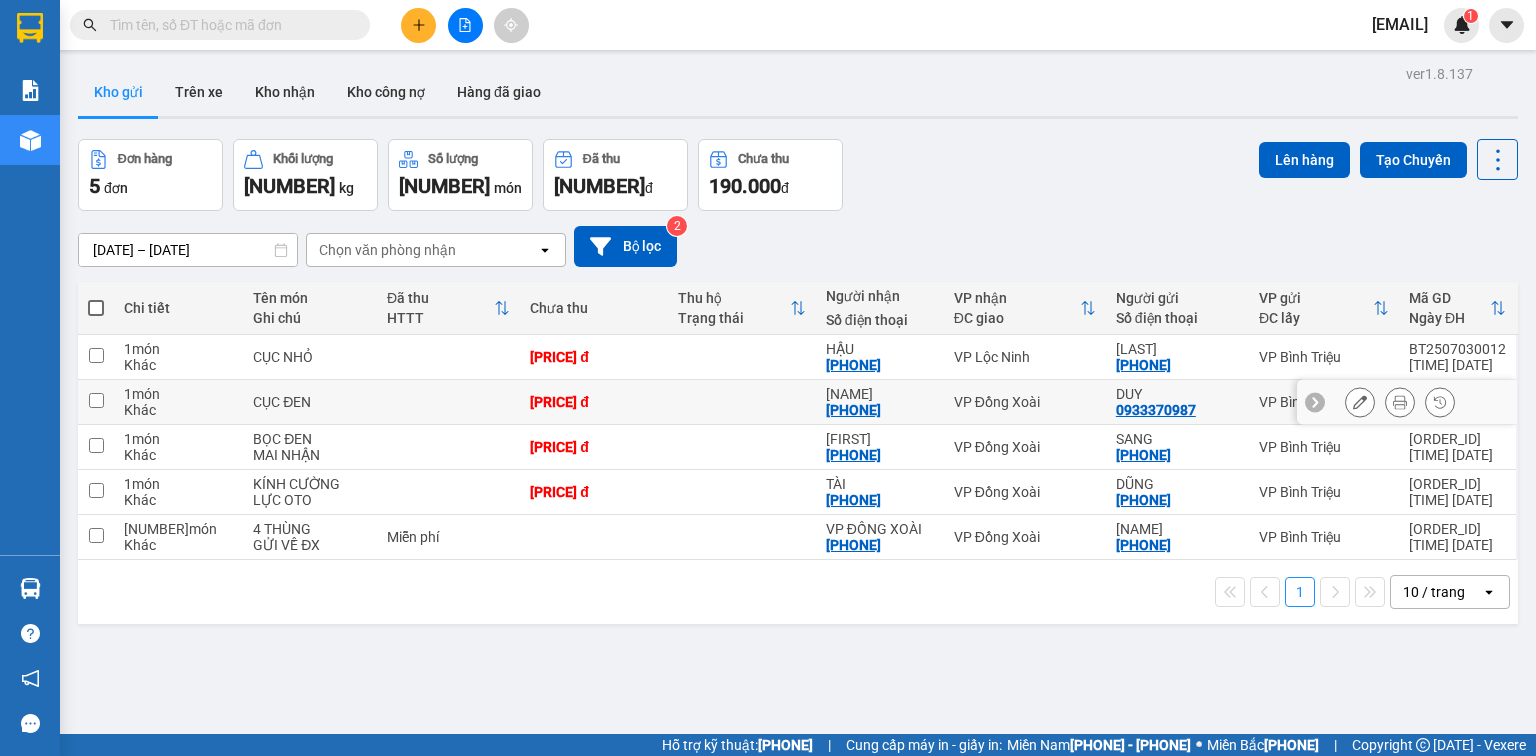 click on "[PRICE] đ" at bounding box center (178, 402) 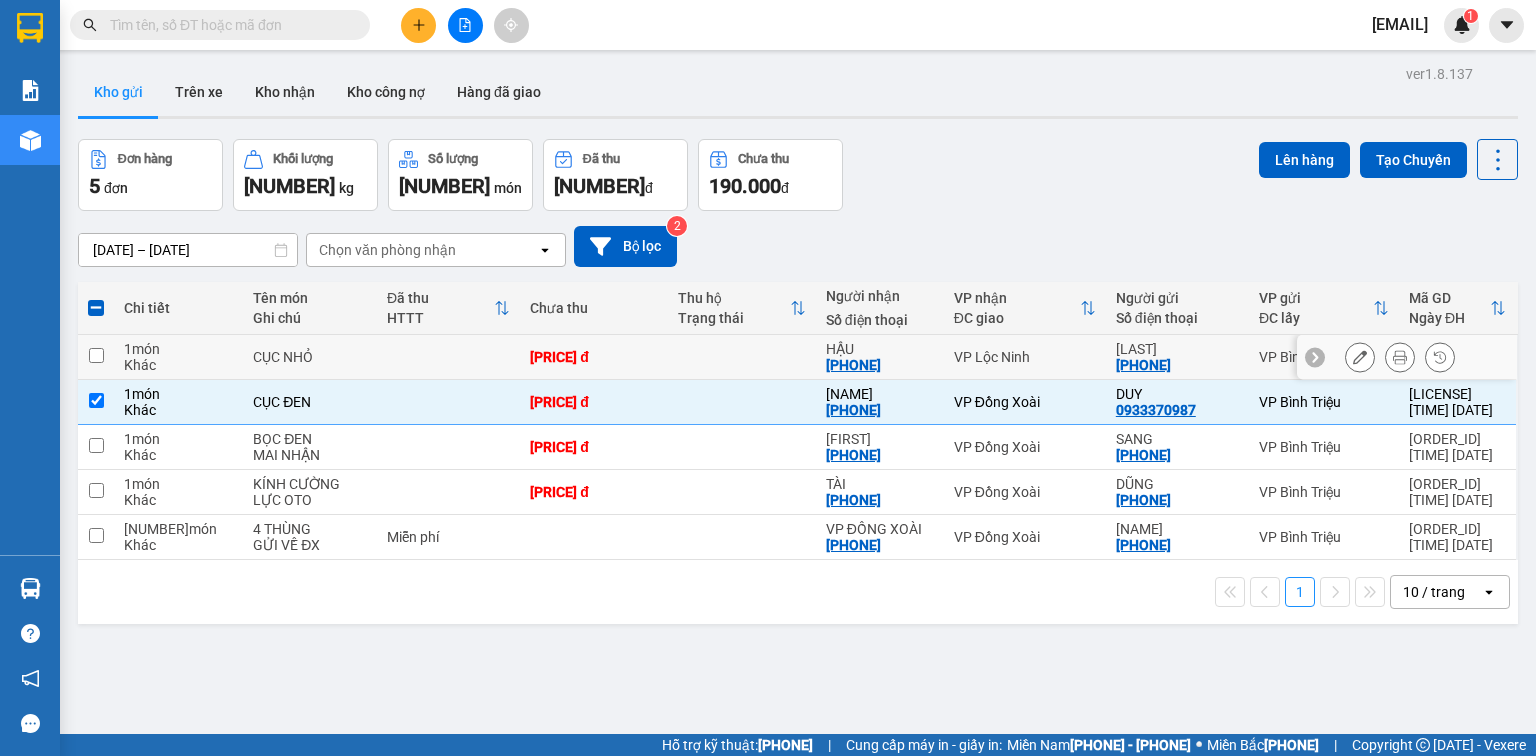click on "[PRICE] đ" at bounding box center (178, 357) 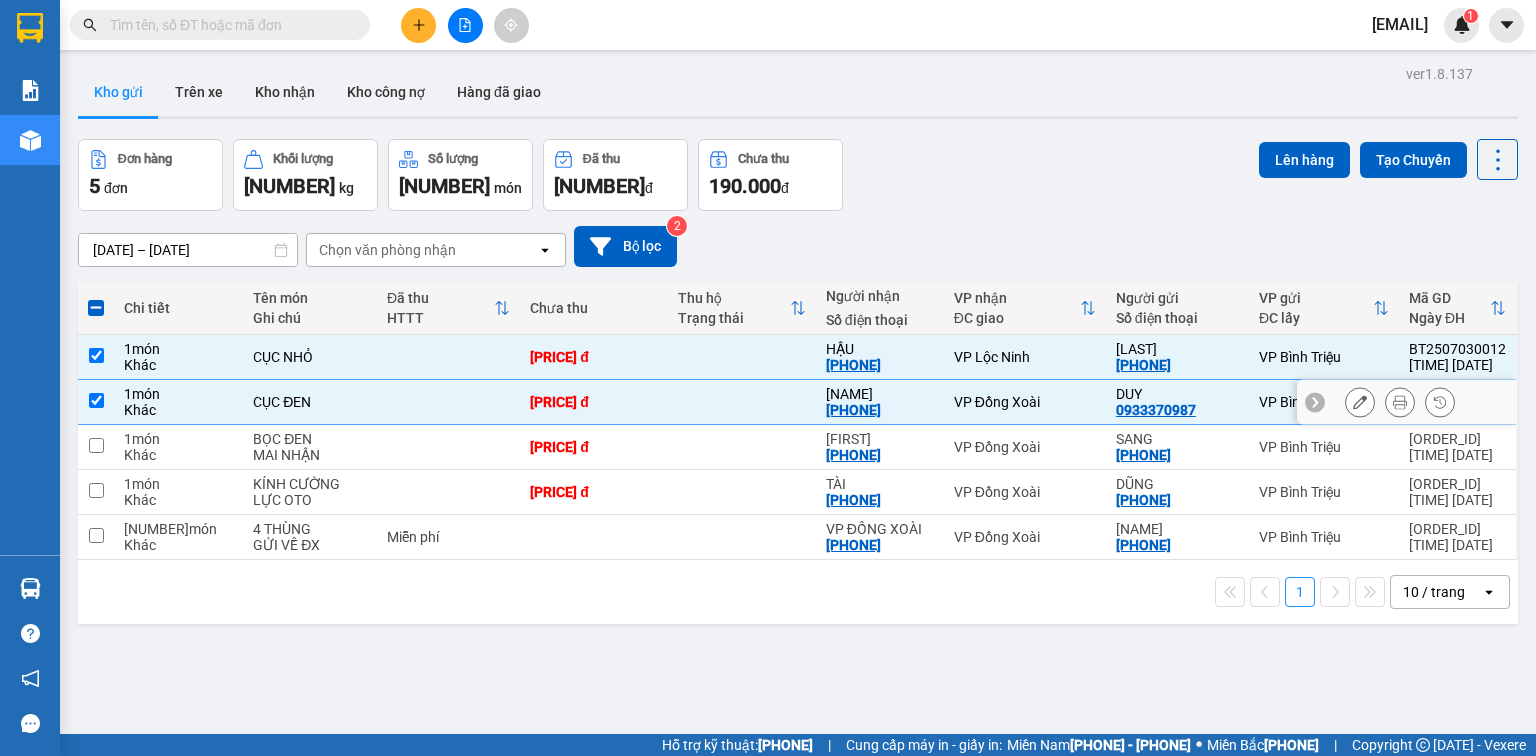 click at bounding box center [742, 357] 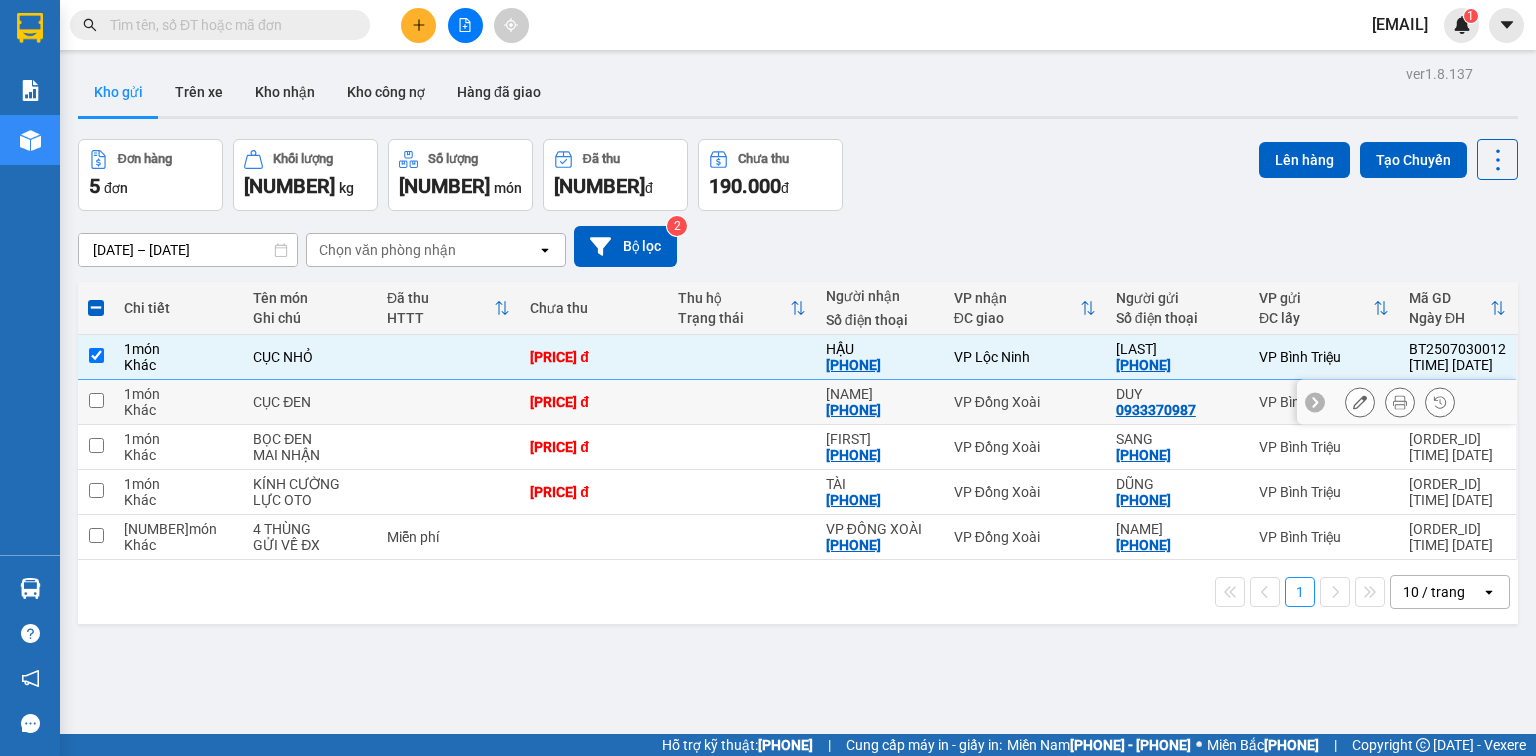 click at bounding box center [742, 447] 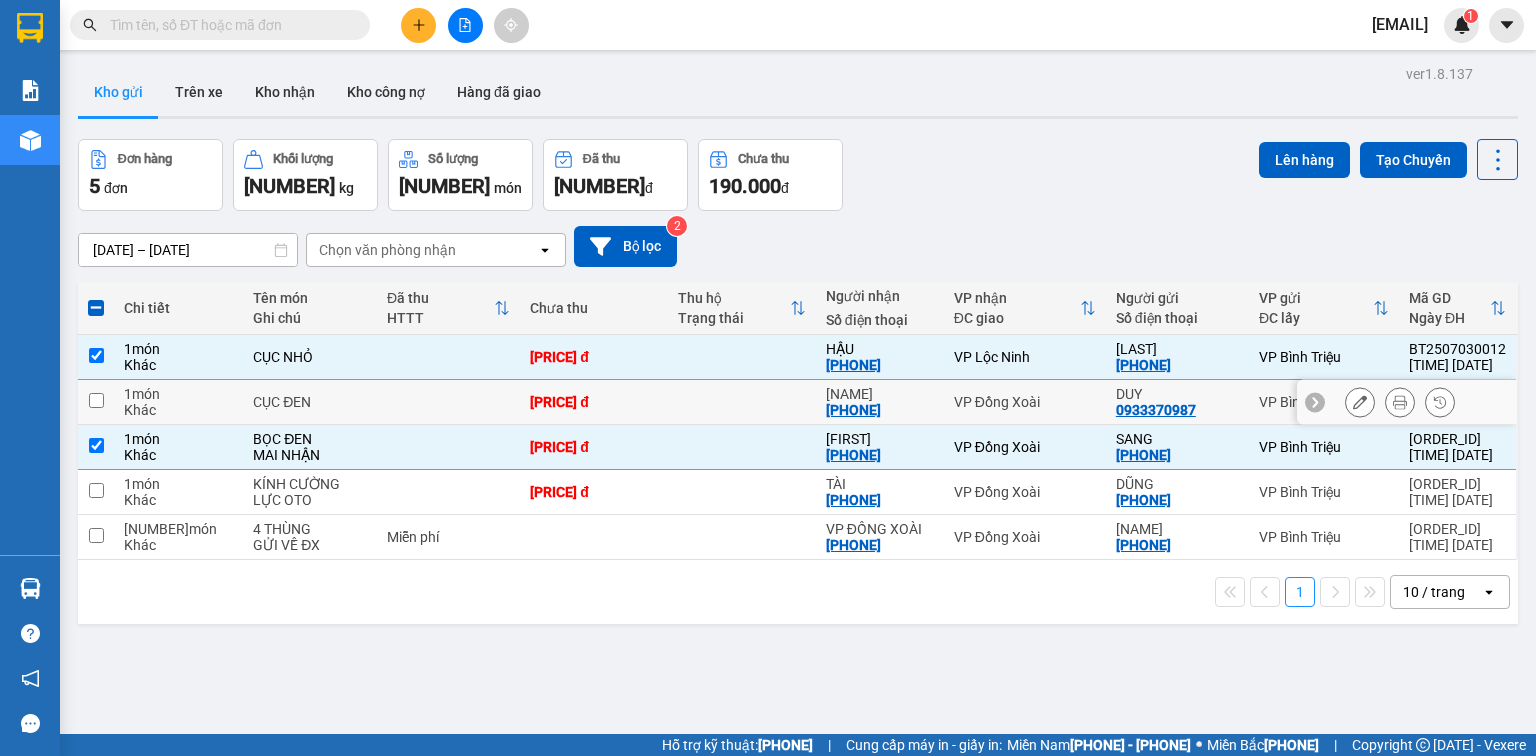 click on "[PRICE] đ" at bounding box center (594, 357) 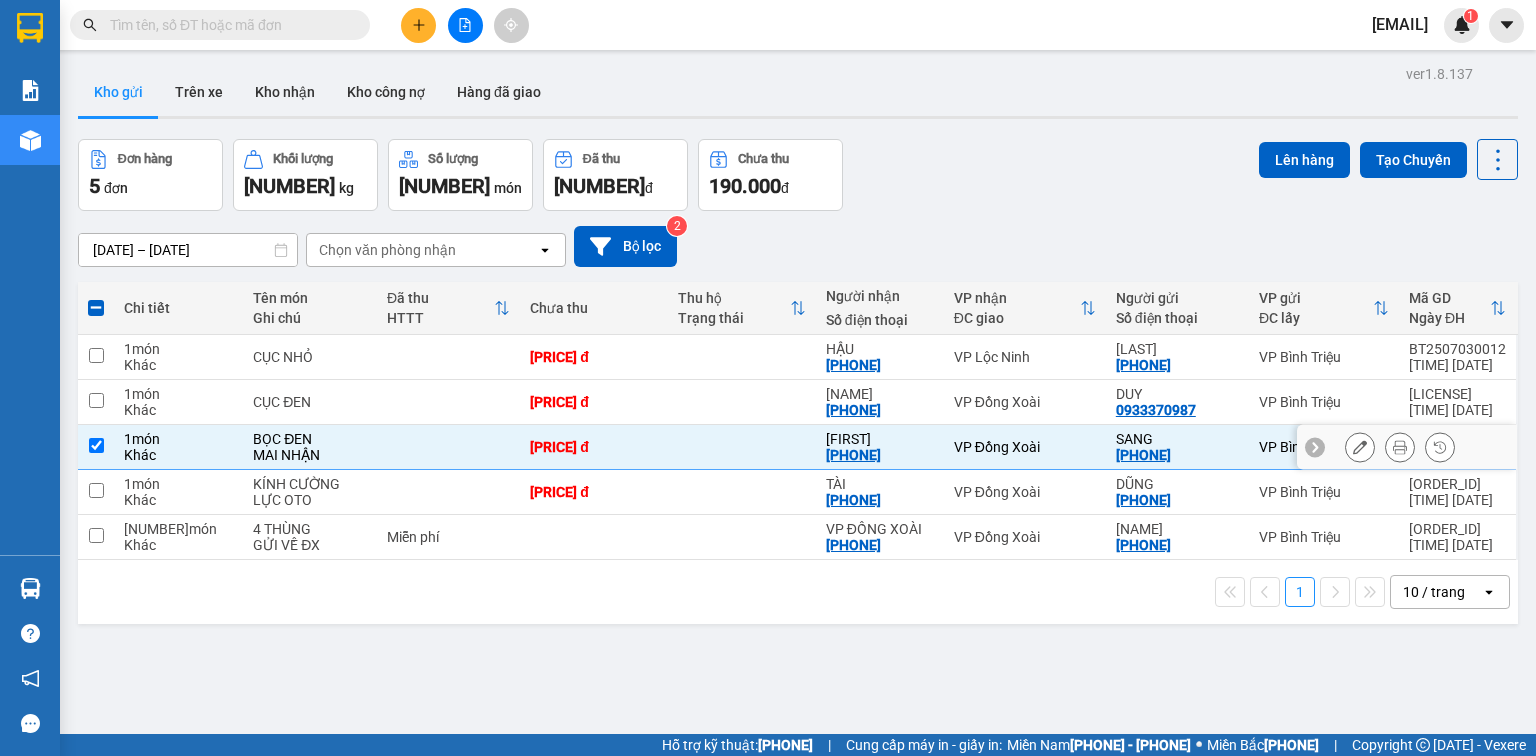 click on "[PRICE] đ" at bounding box center (594, 447) 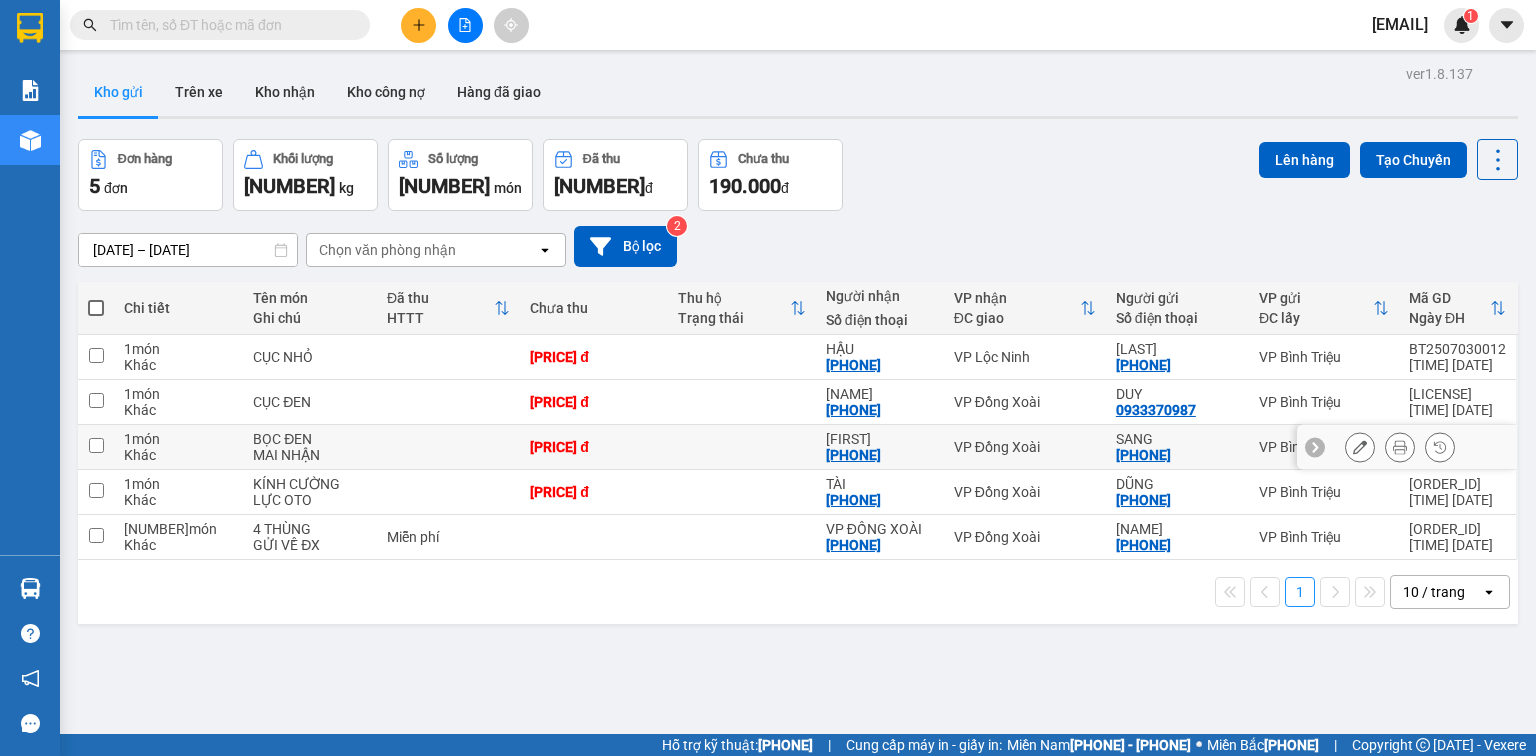 click on "[PRICE] đ" at bounding box center (178, 447) 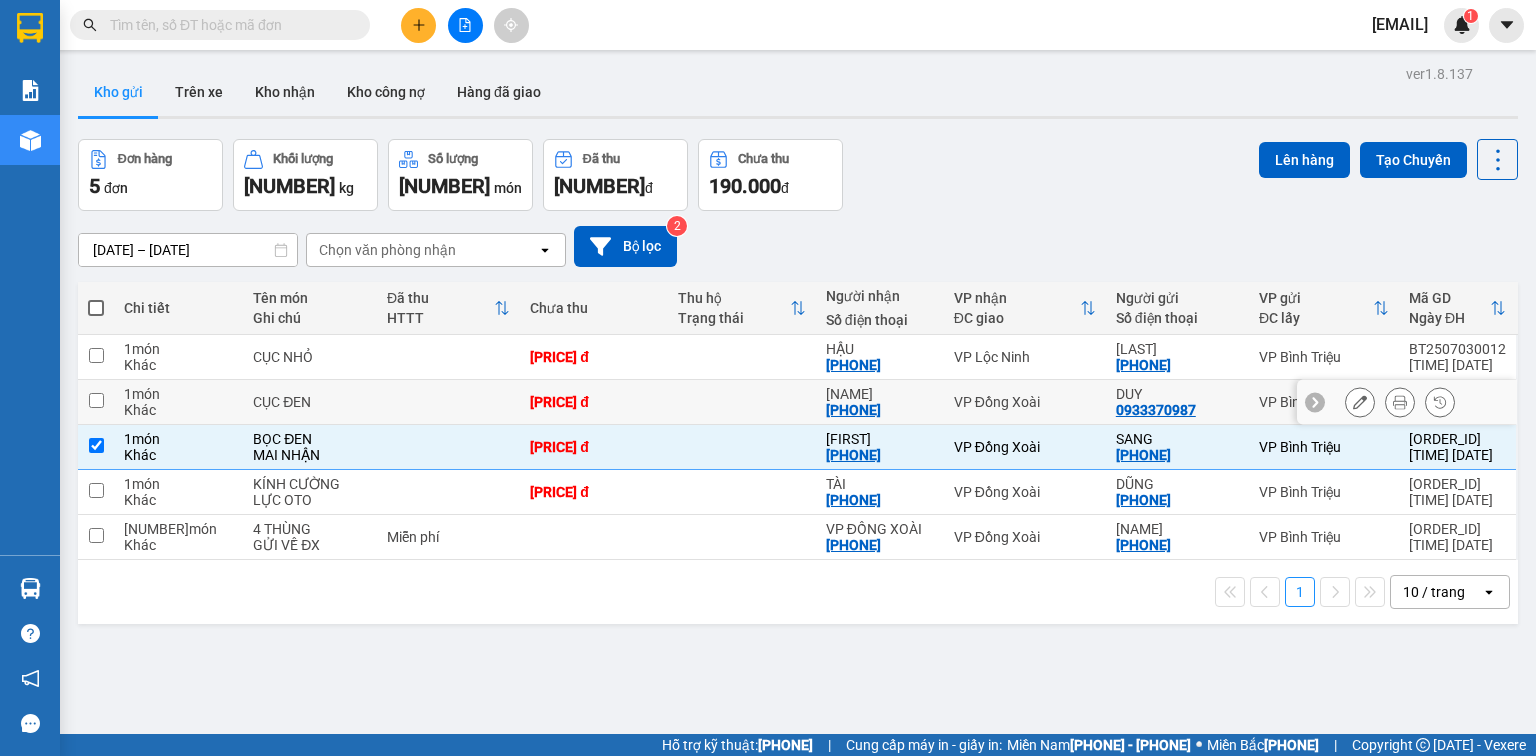 click on "[PRICE] đ" at bounding box center [594, 402] 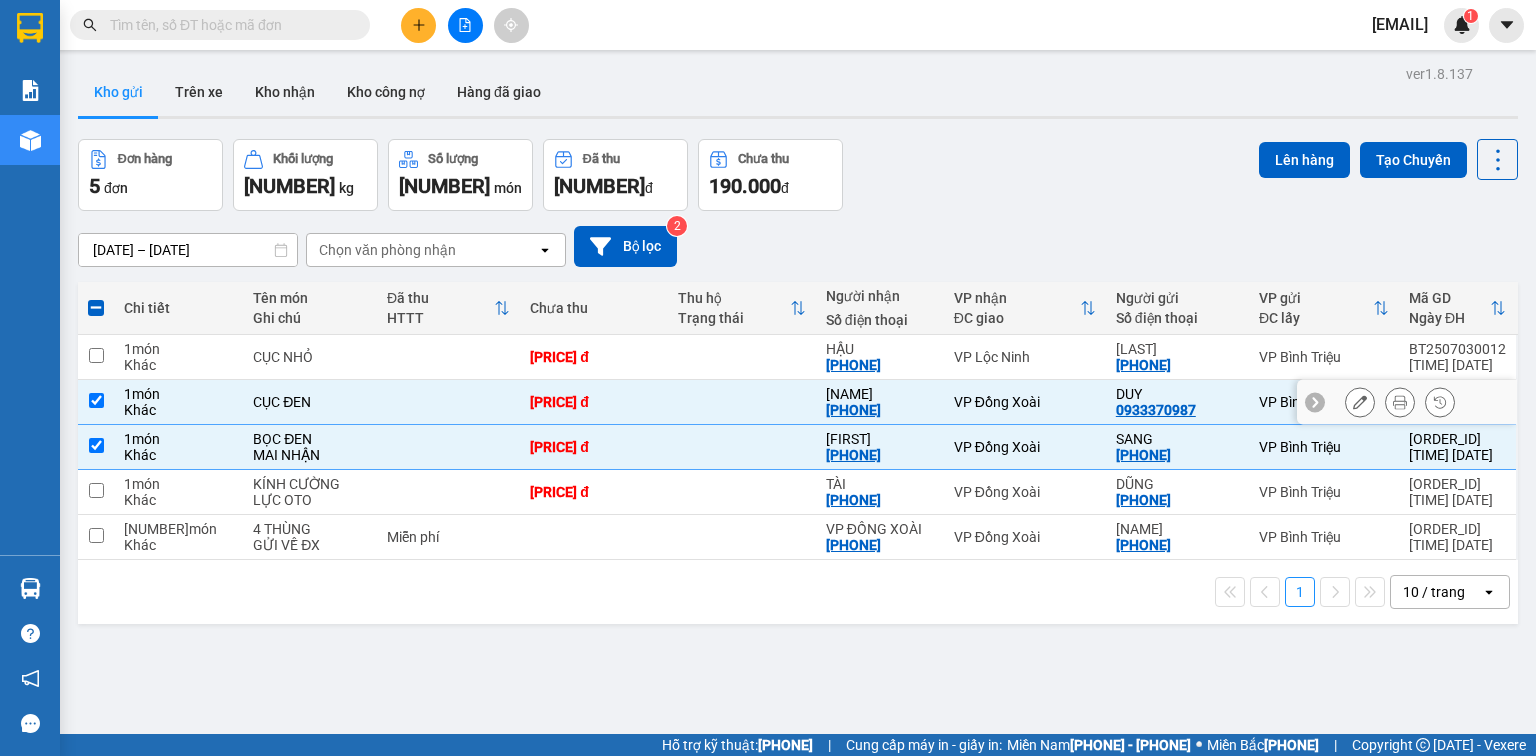 click at bounding box center (96, 400) 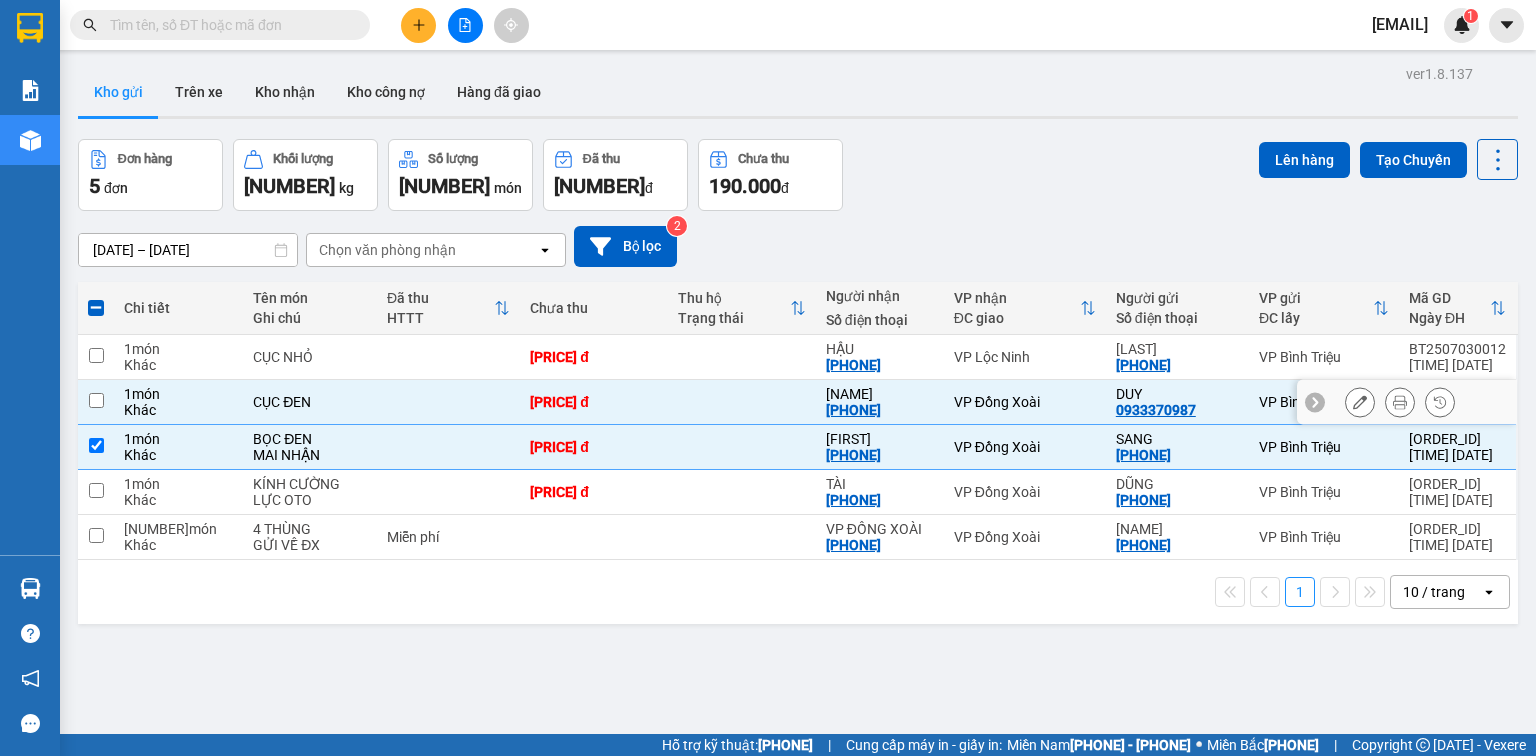 checkbox on "false" 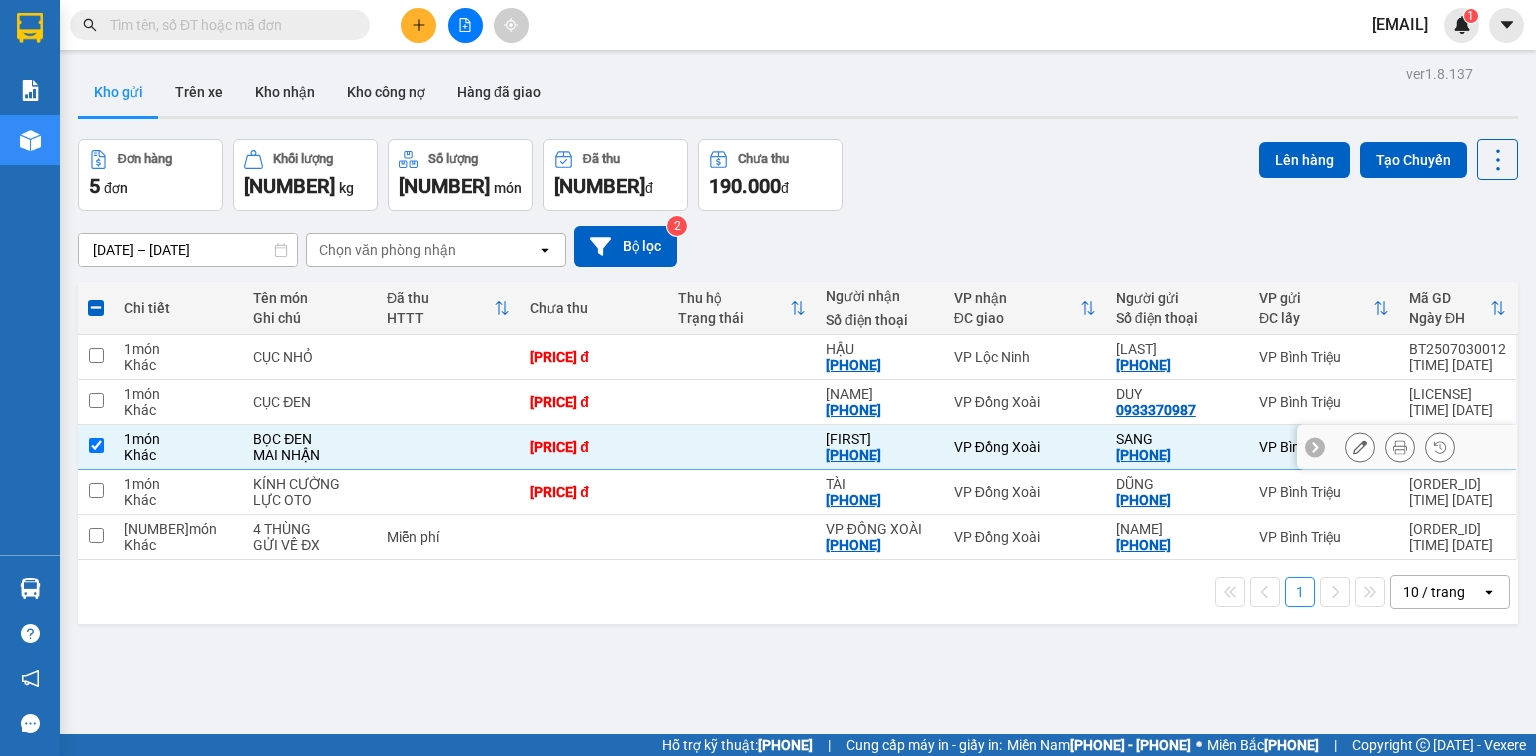 click at bounding box center [96, 445] 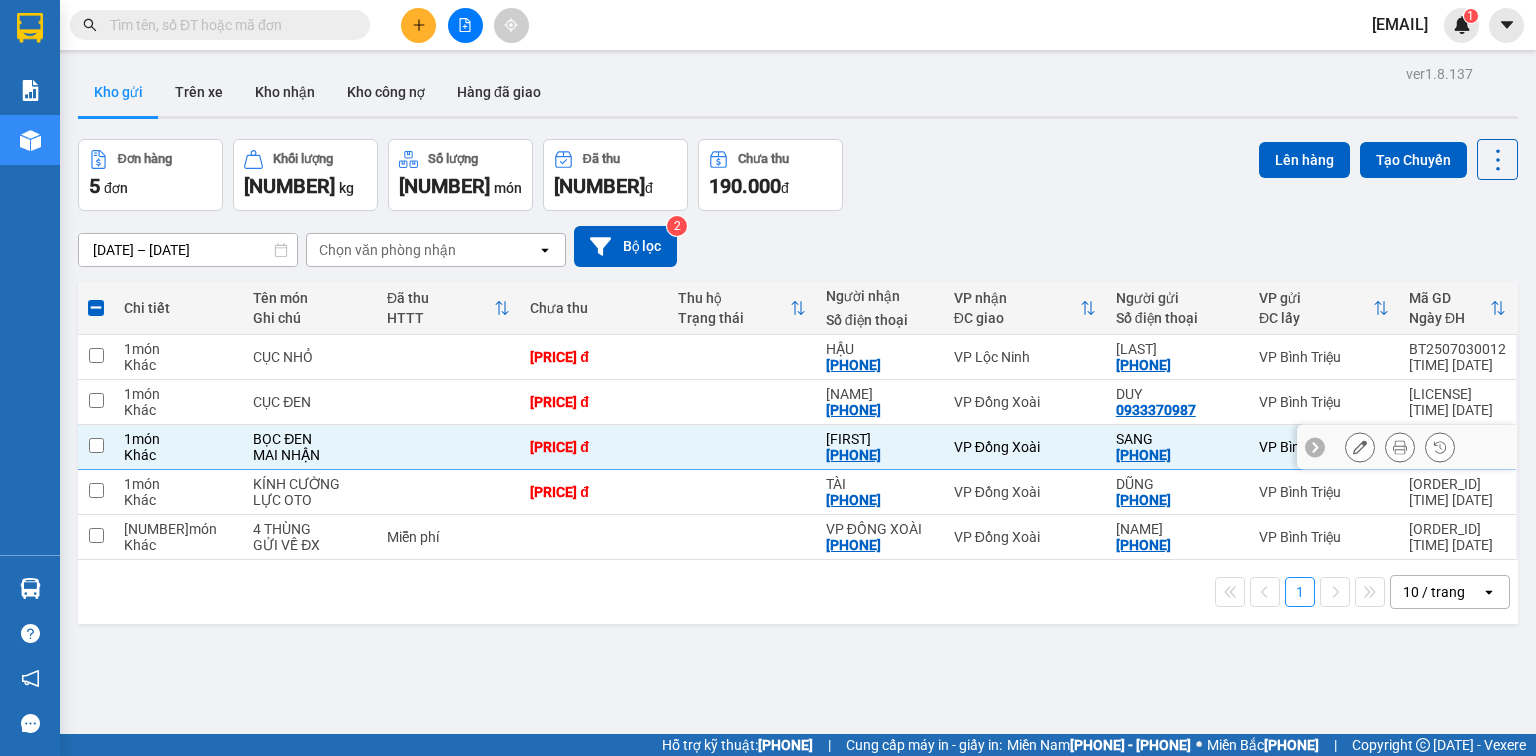 checkbox on "false" 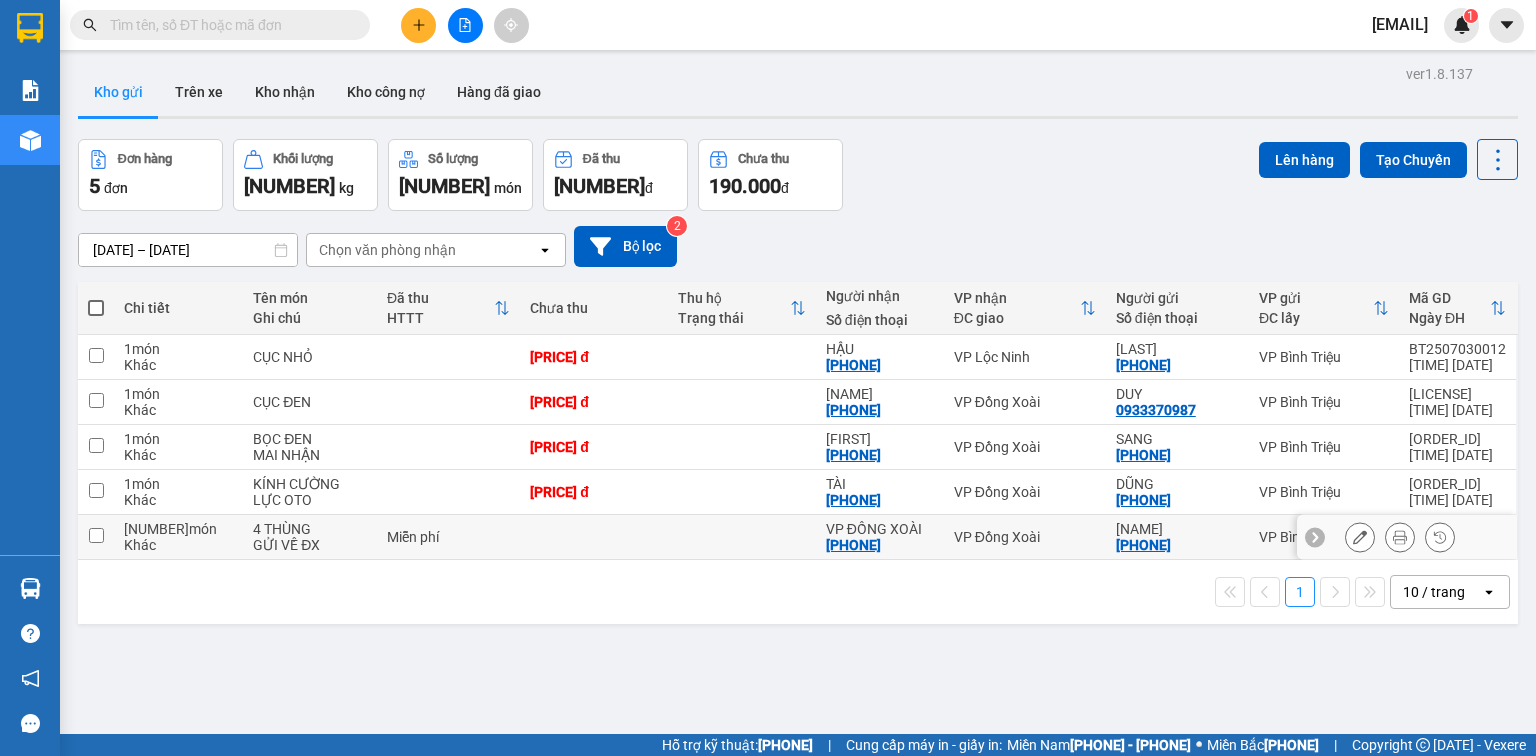 click on "VP Đồng Xoài" at bounding box center (178, 529) 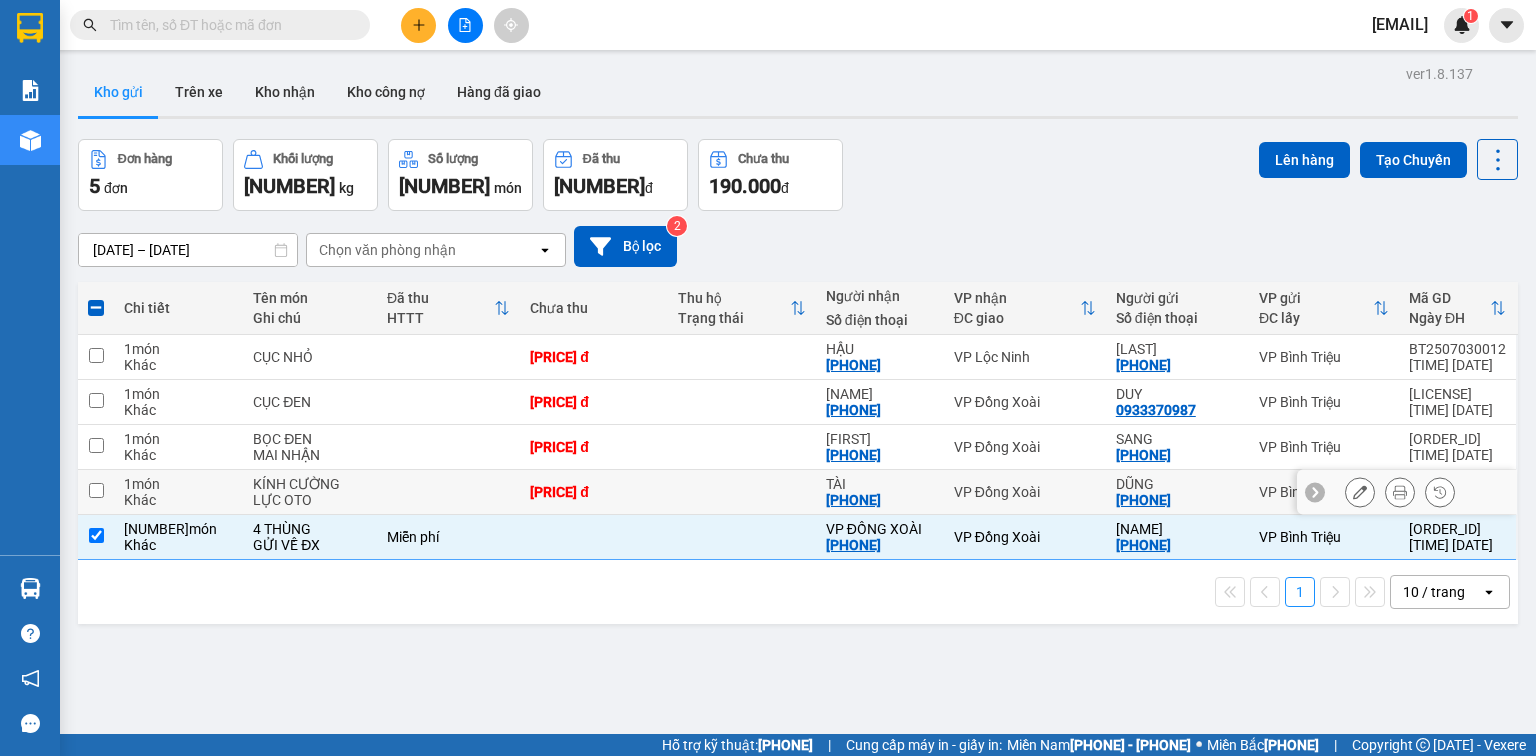 click on "VP Đồng Xoài" at bounding box center (178, 484) 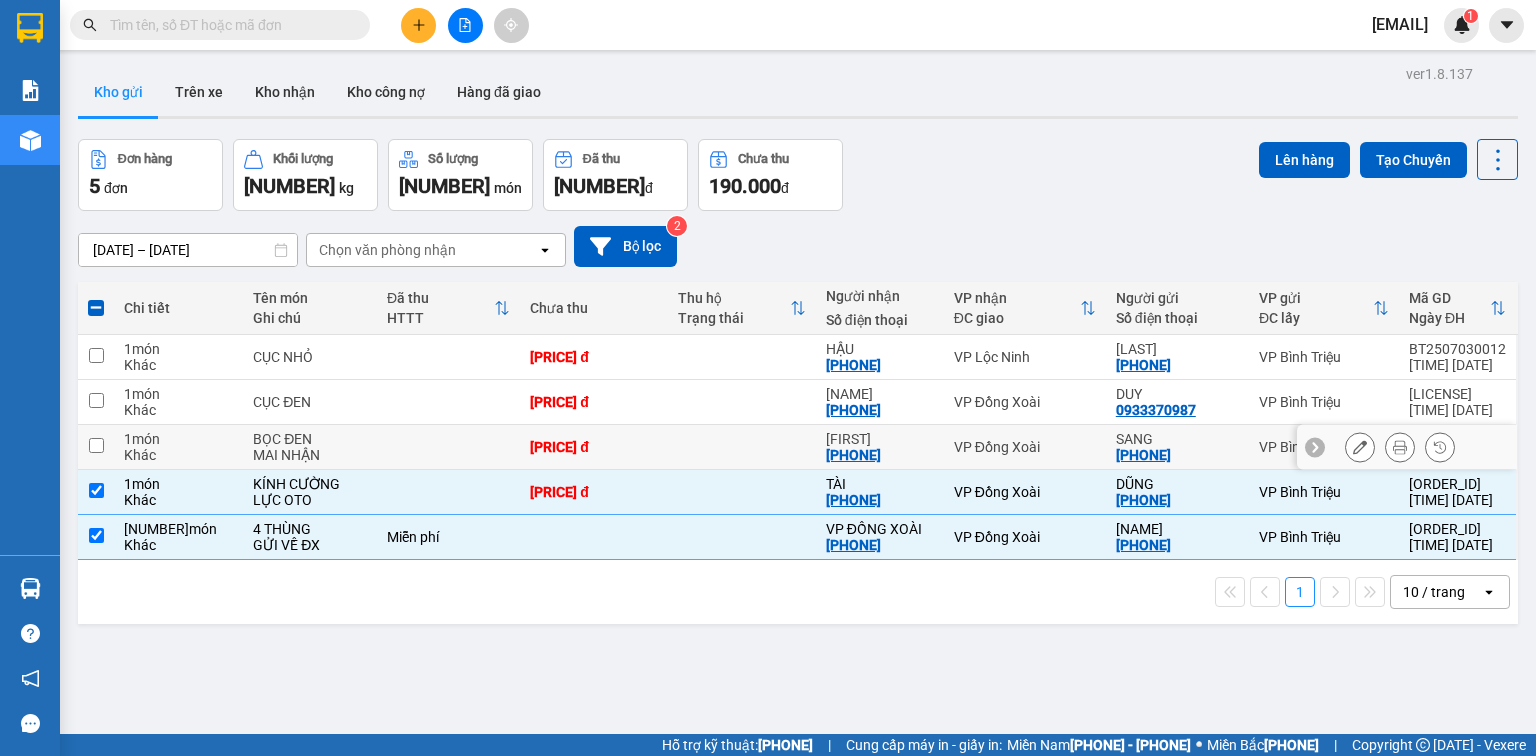 click on "VP Đồng Xoài" at bounding box center (178, 439) 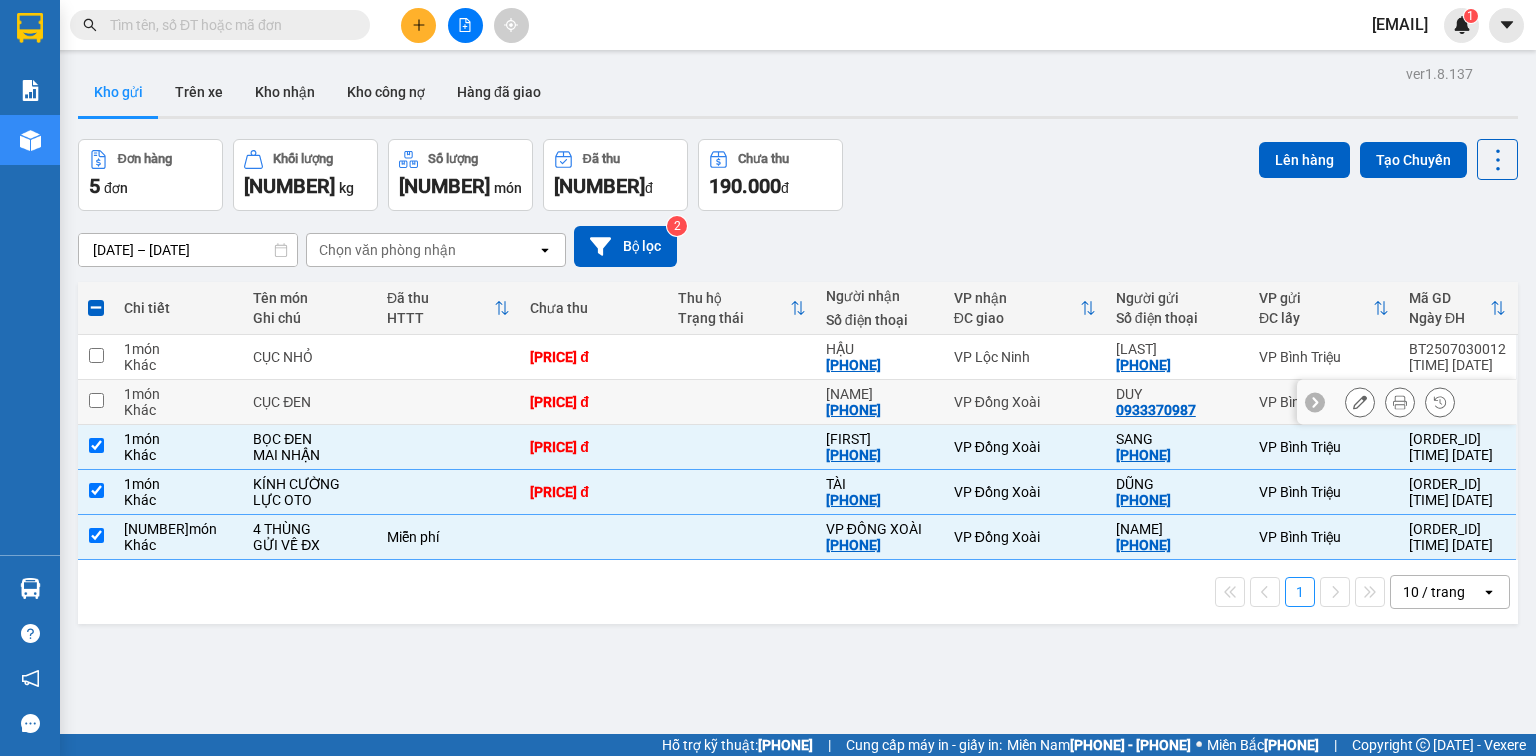 click on "VP Đồng Xoài" at bounding box center [178, 394] 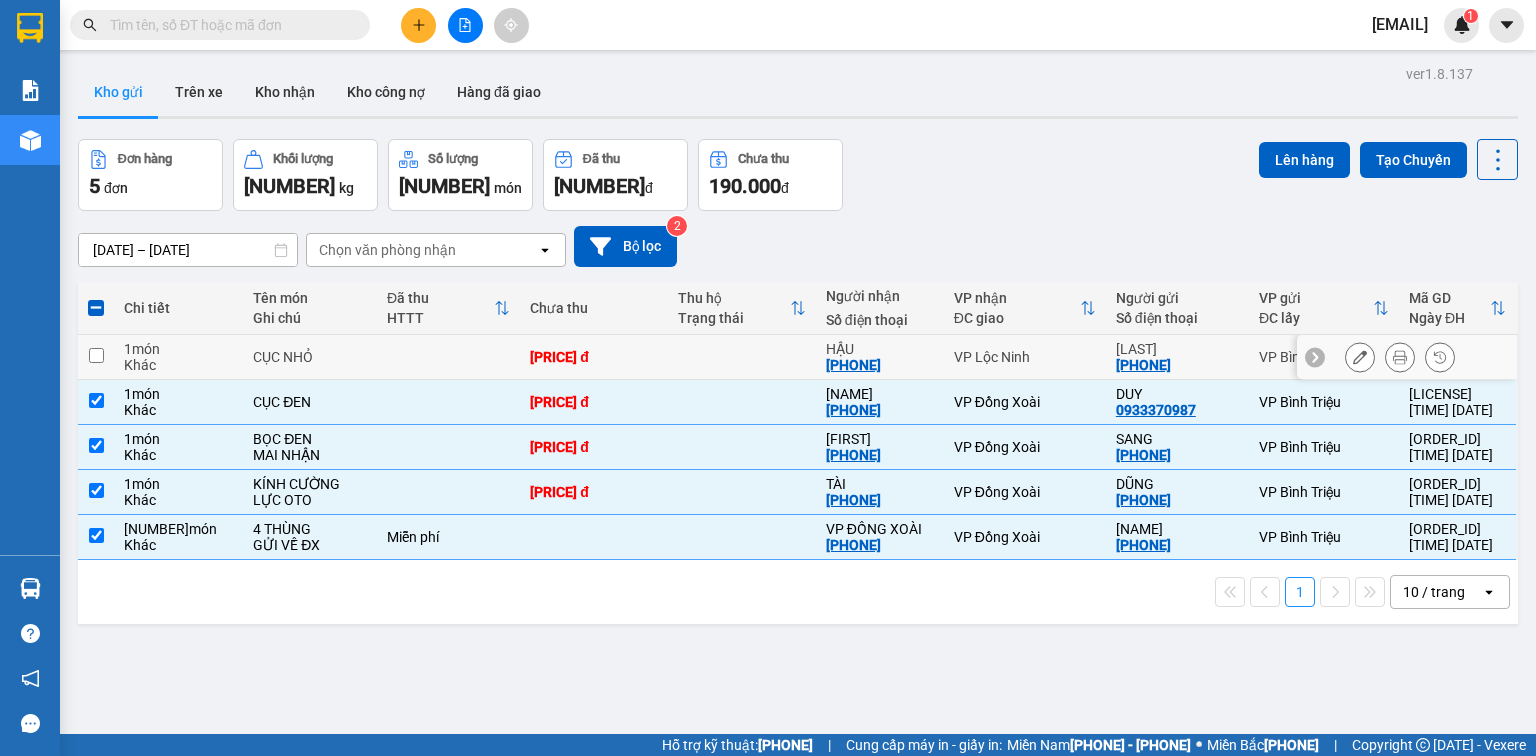 click on "VP Lộc Ninh" at bounding box center (178, 349) 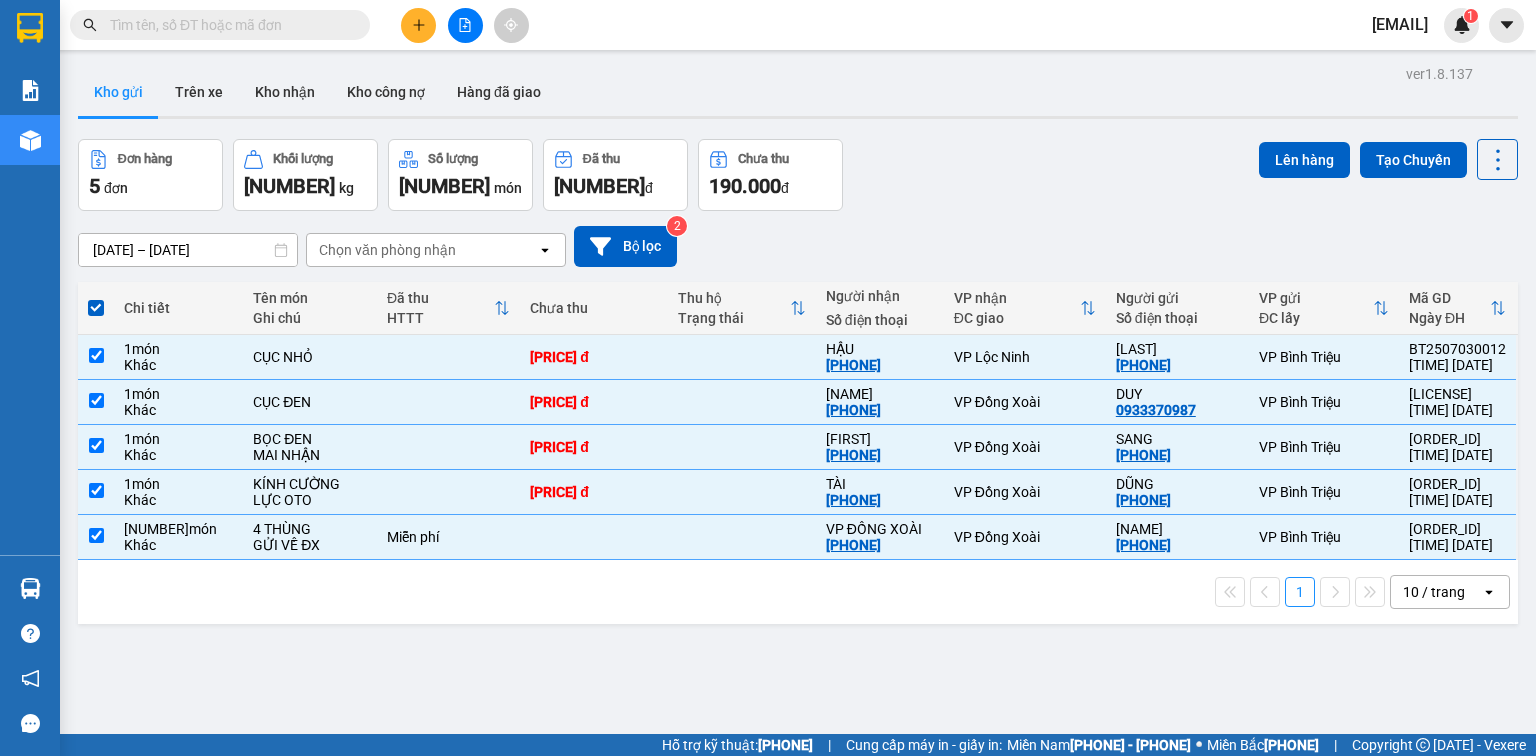 click at bounding box center (96, 308) 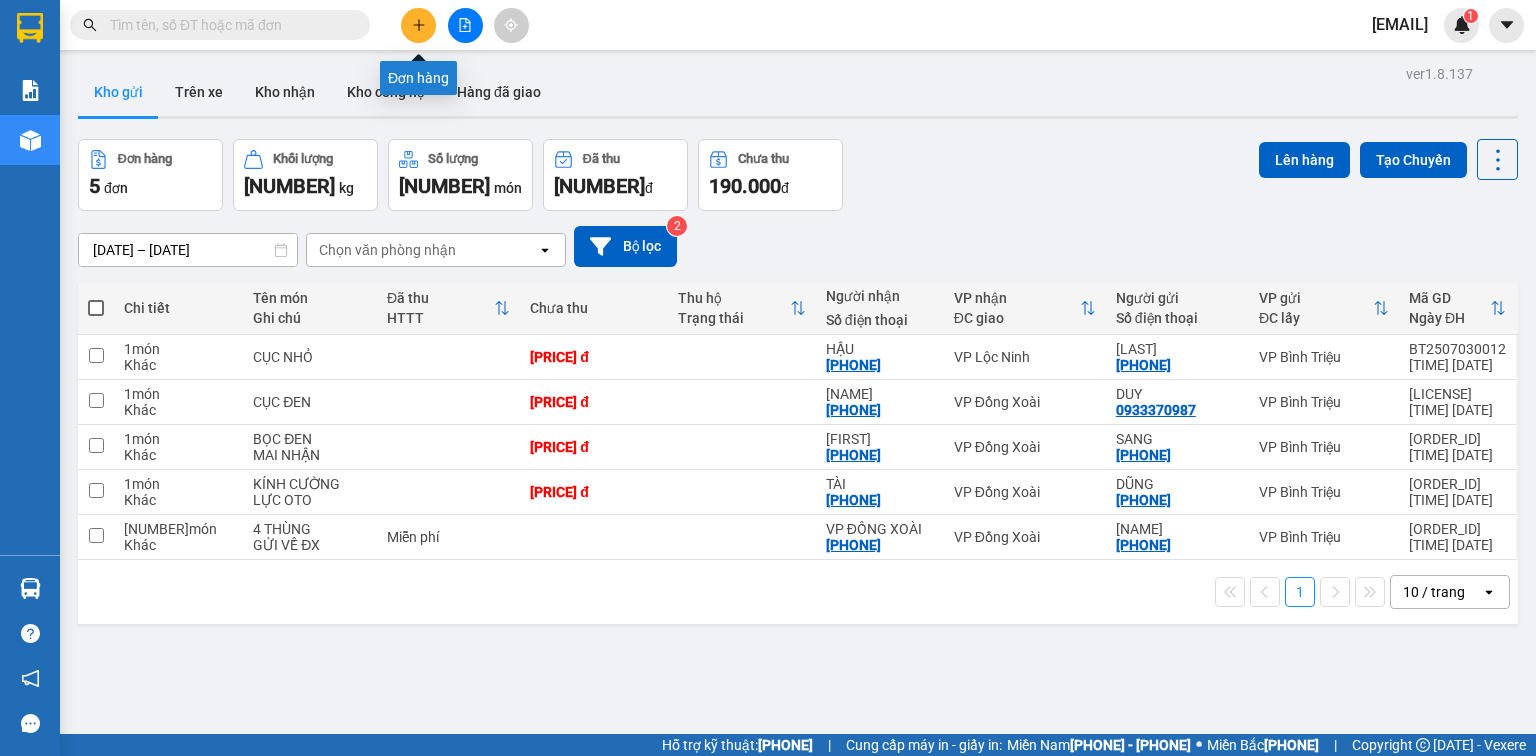 click at bounding box center [419, 25] 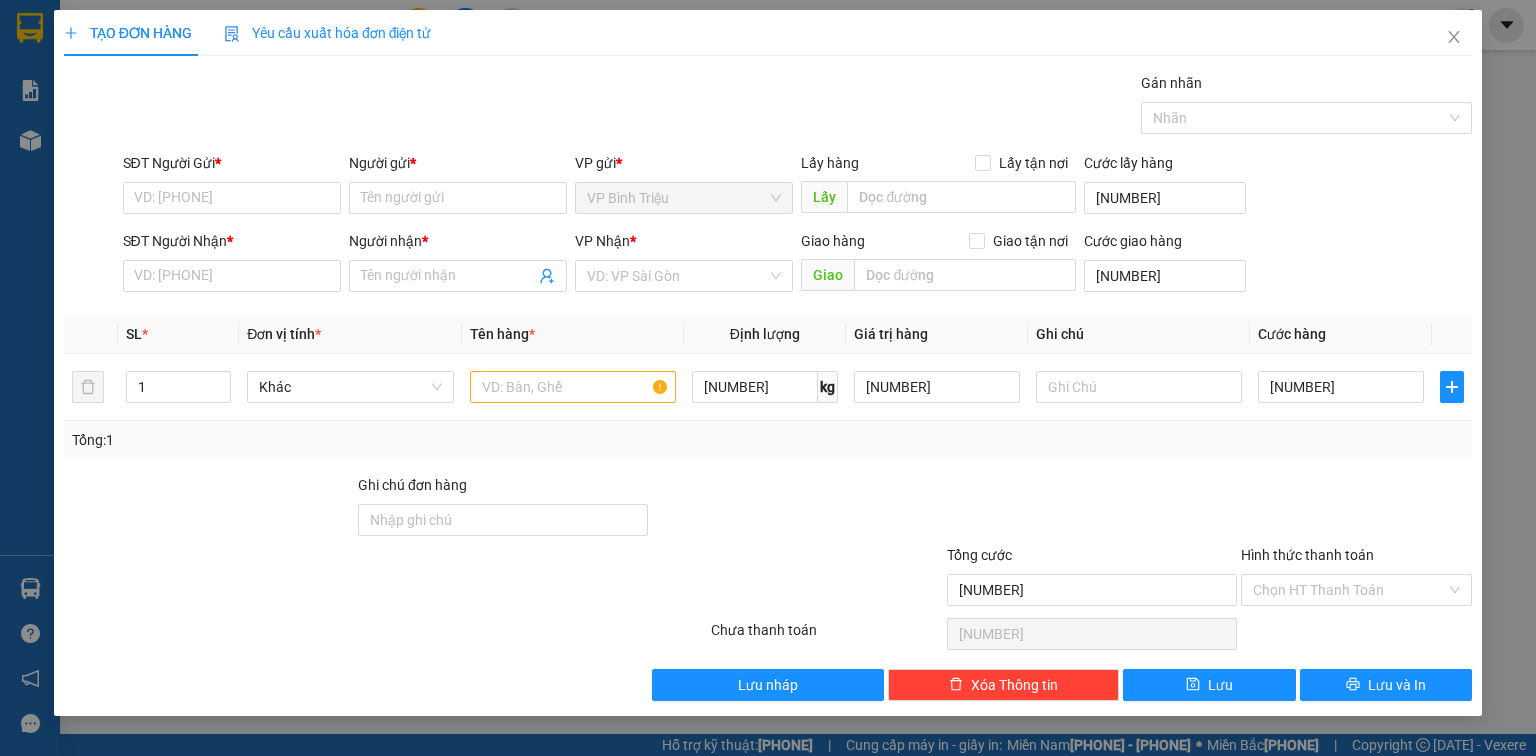 click on "SĐT Người Nhận  *" at bounding box center (232, 276) 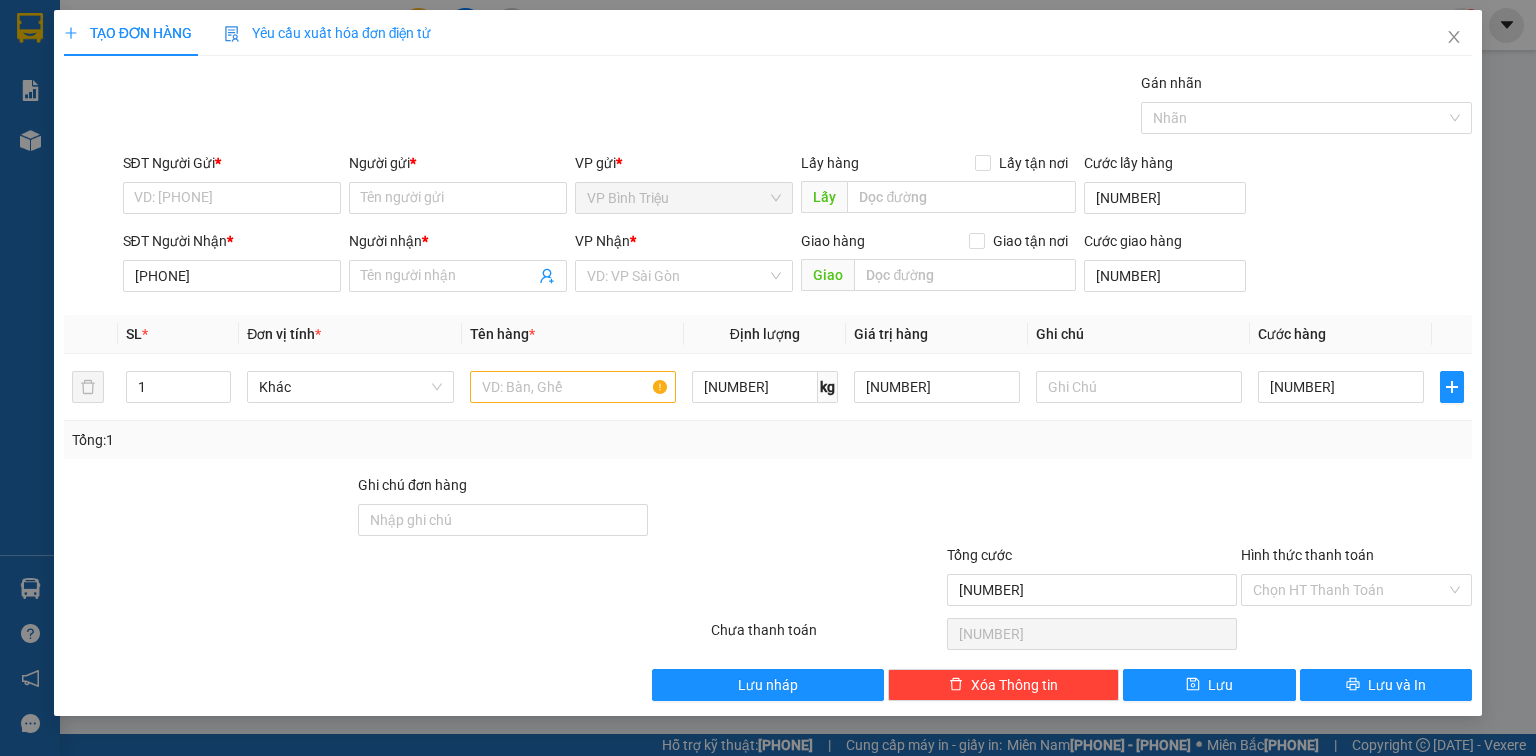 type on "[PHONE]" 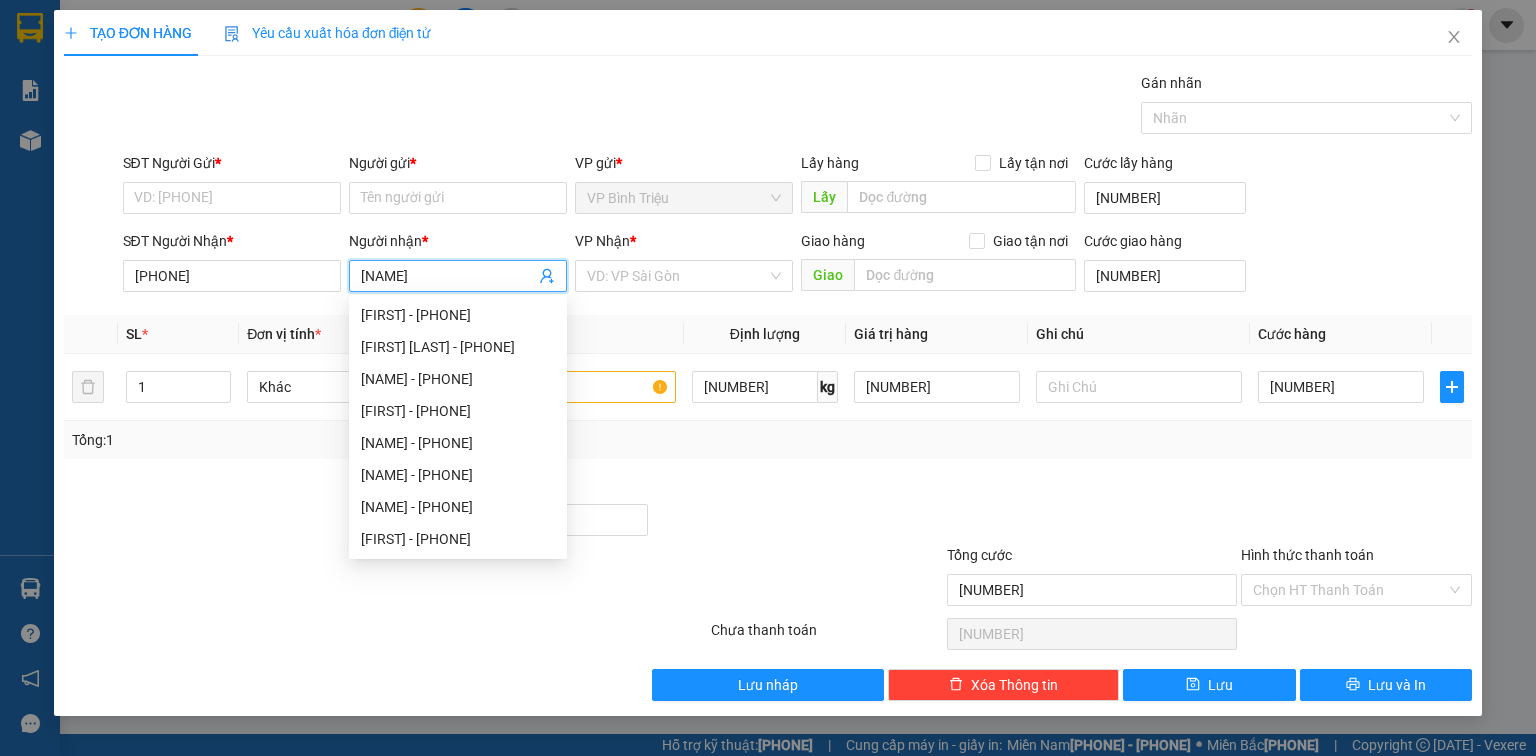 type on "[NAME]" 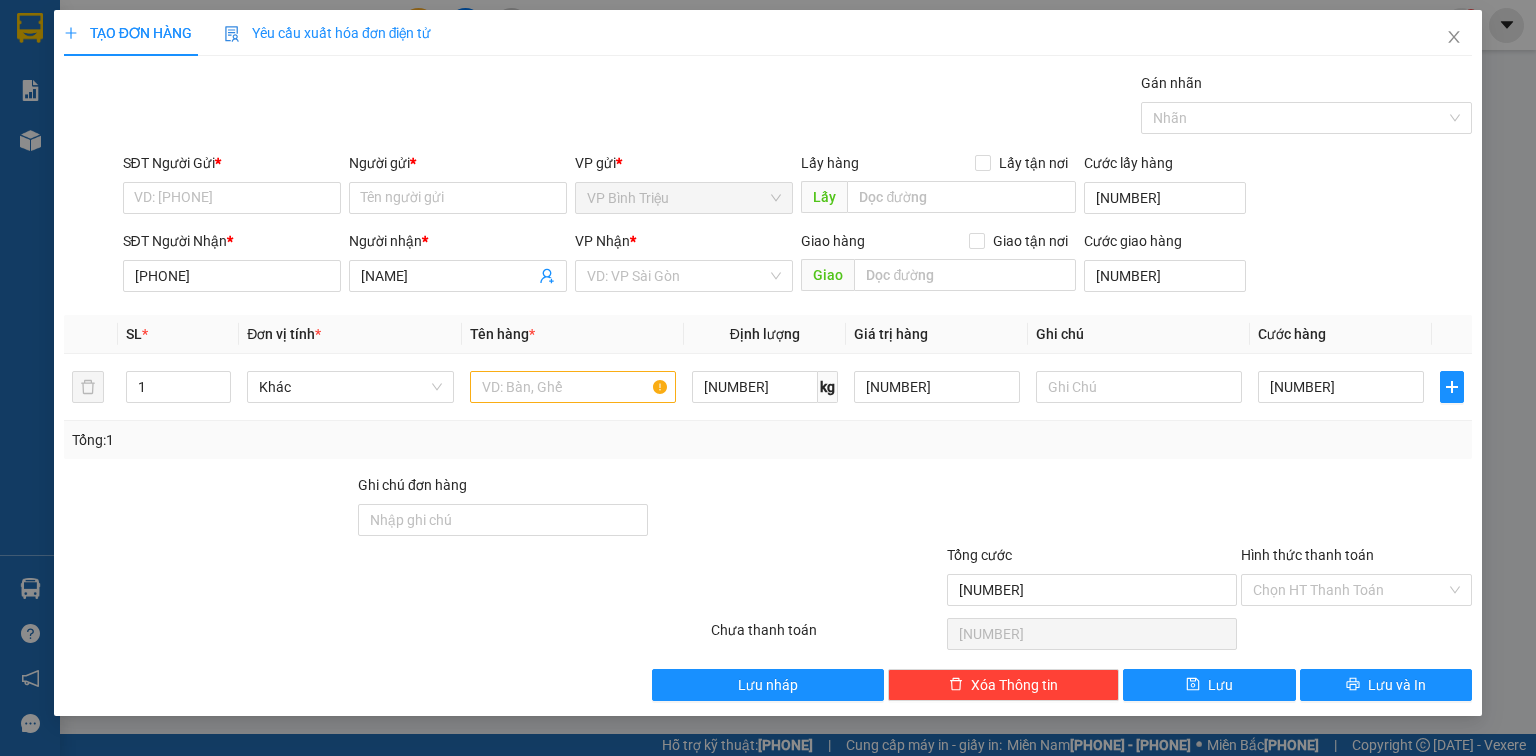 click on "SĐT Người Gửi  *" at bounding box center (232, 198) 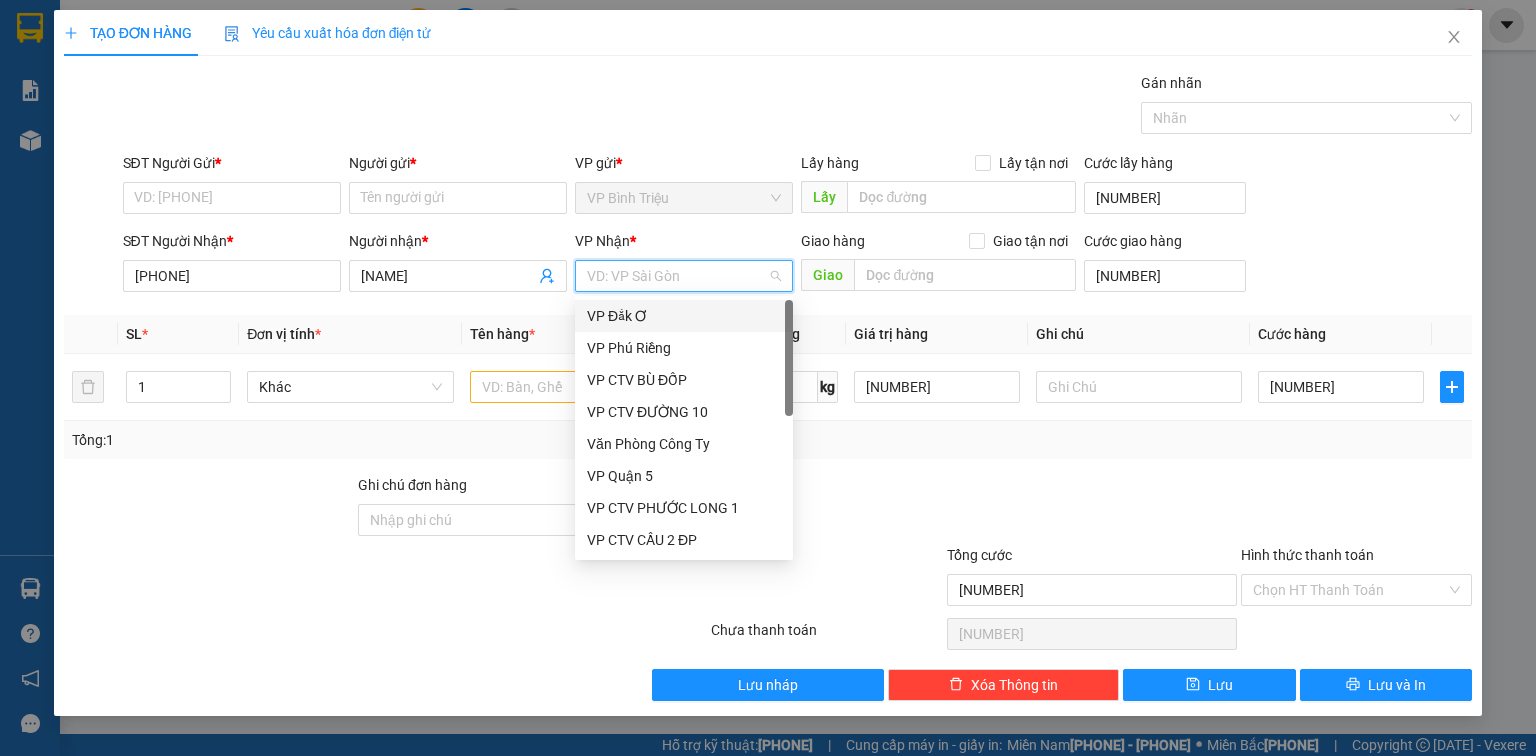 click at bounding box center [677, 276] 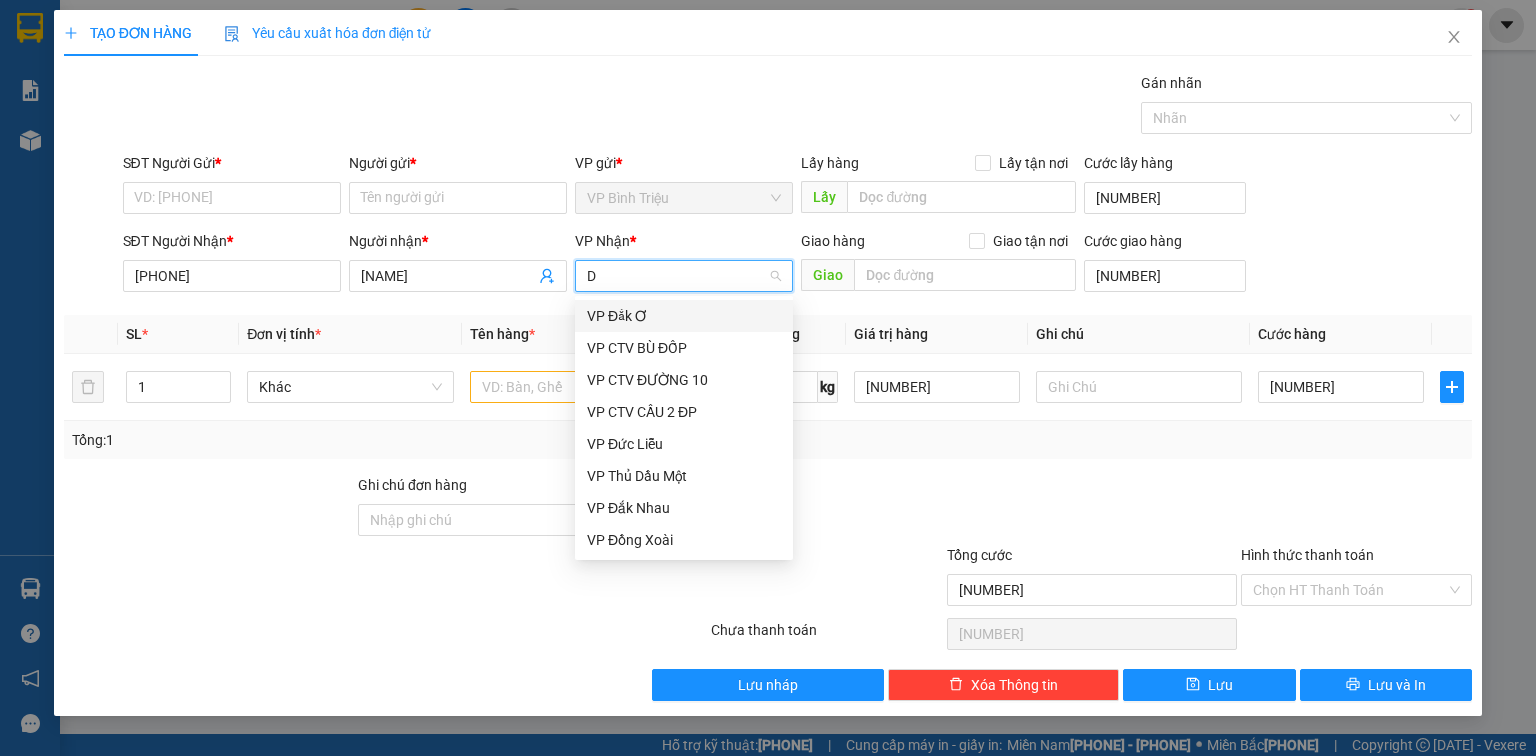 click on "VP Đồng Xoài" at bounding box center [0, 0] 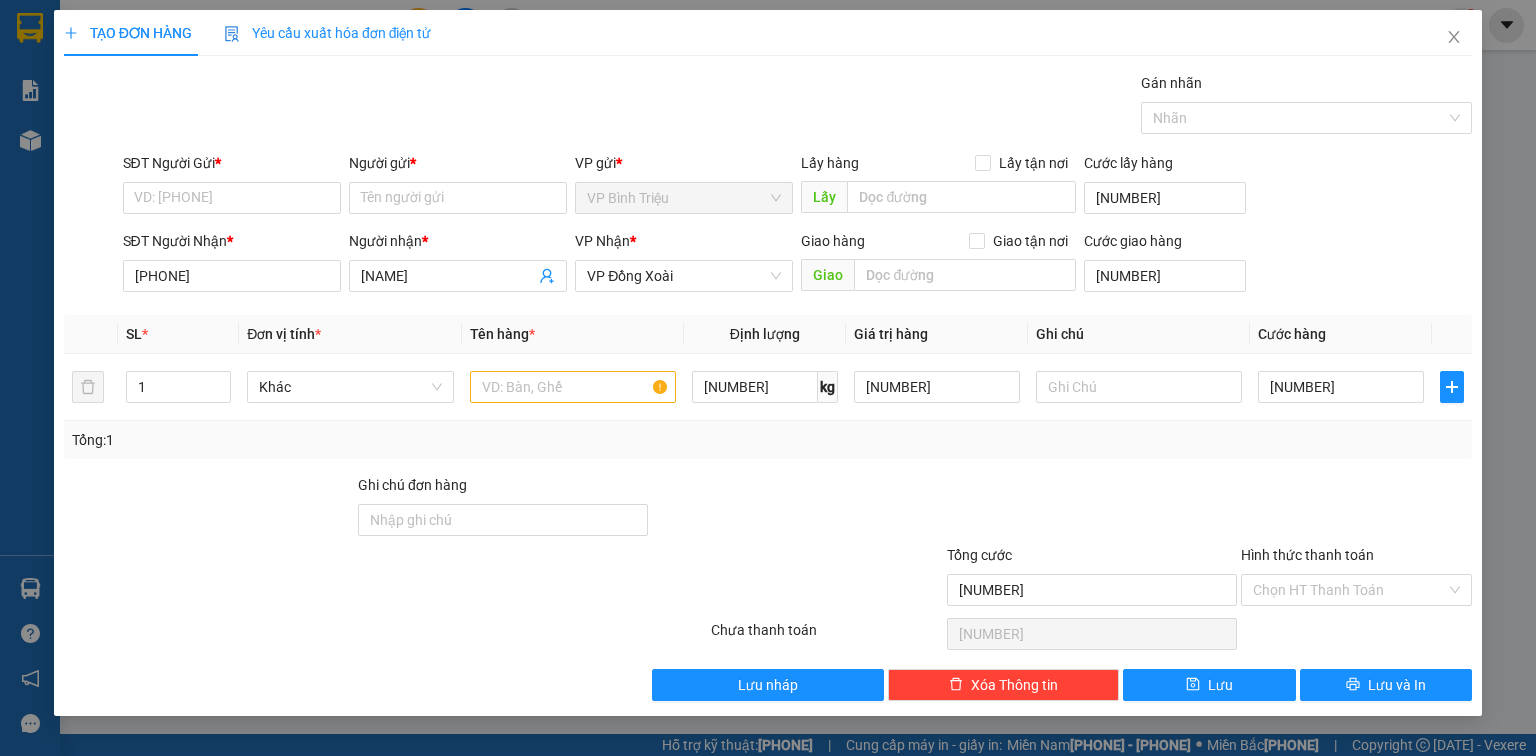 click on "SĐT Người Gửi  *" at bounding box center [232, 198] 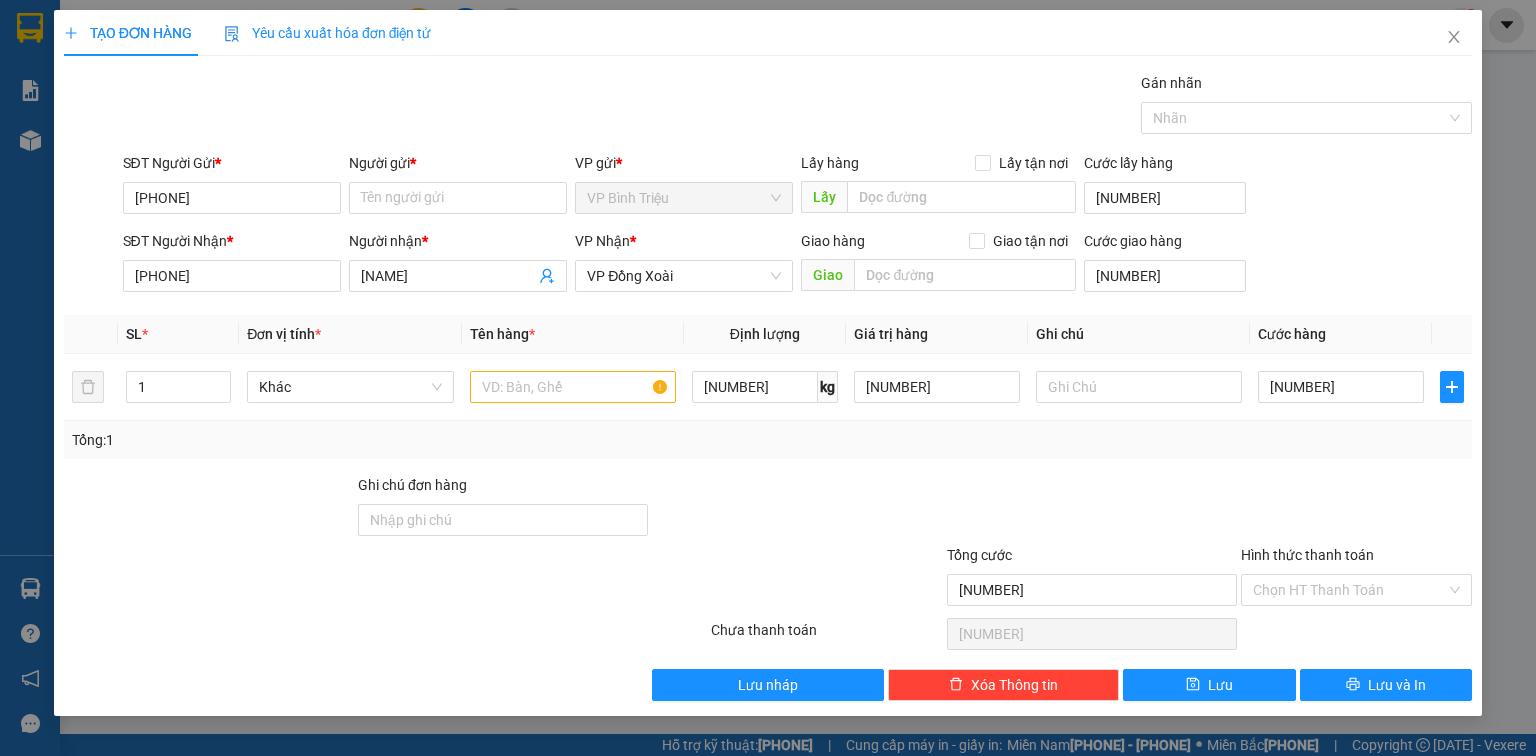 type on "[PHONE]" 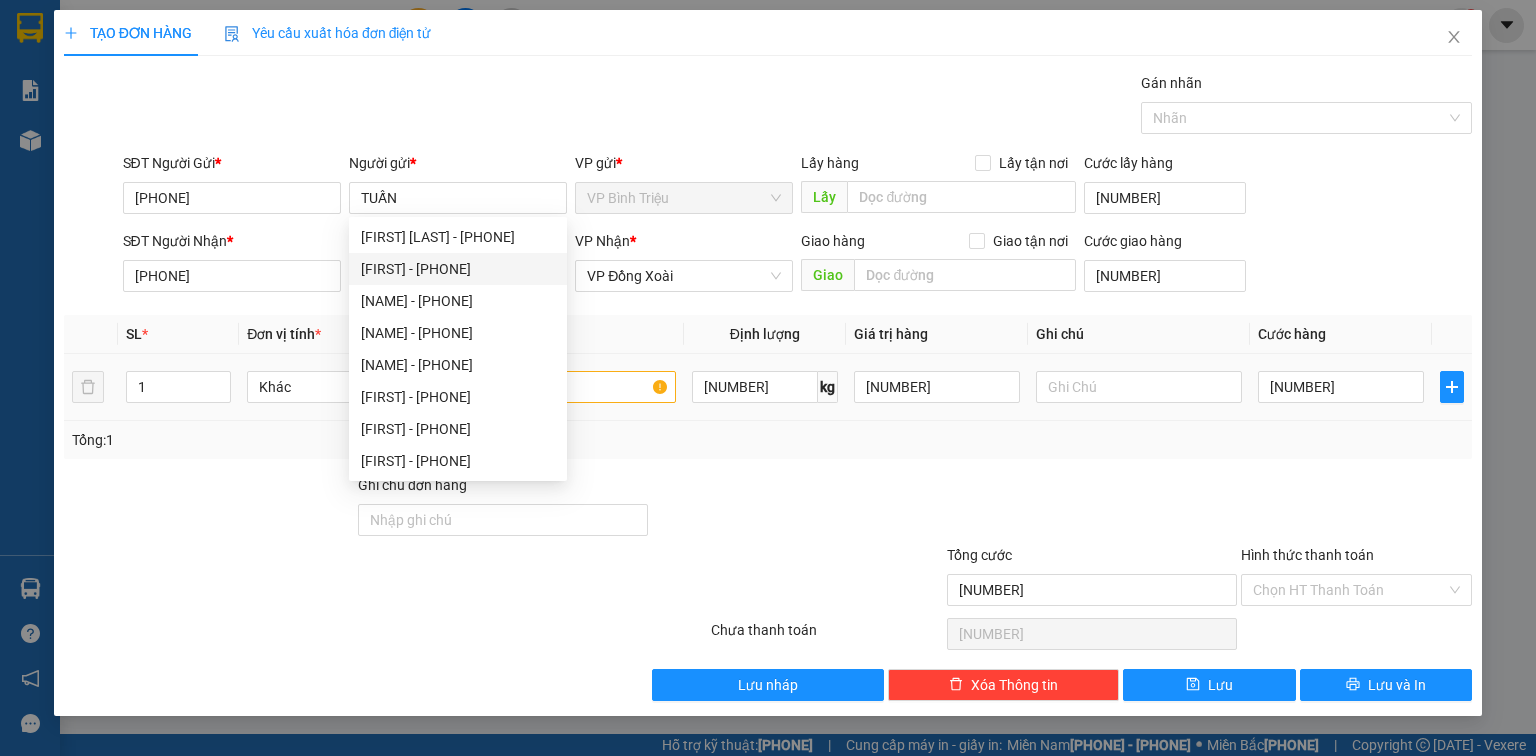type on "TUẤN" 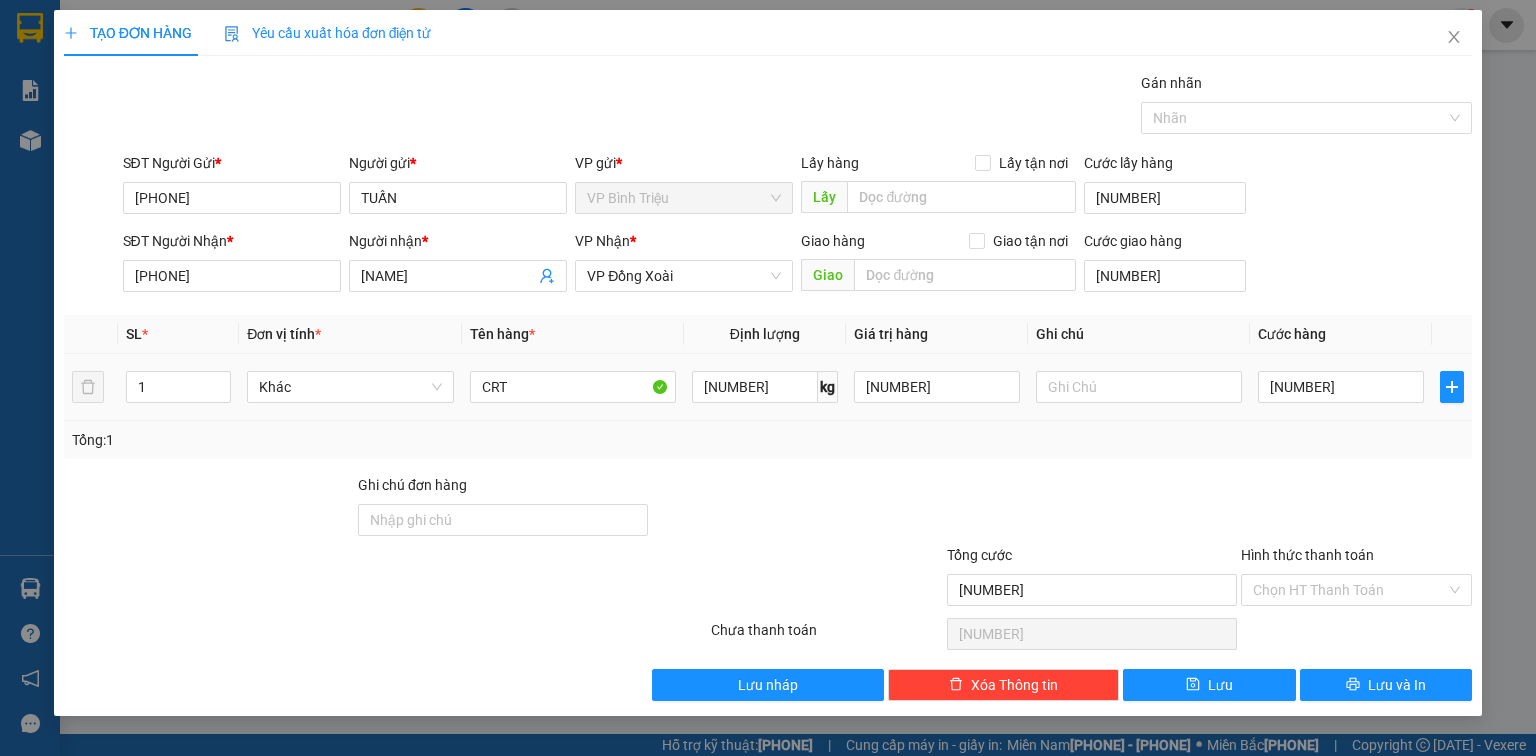 type on "CRT" 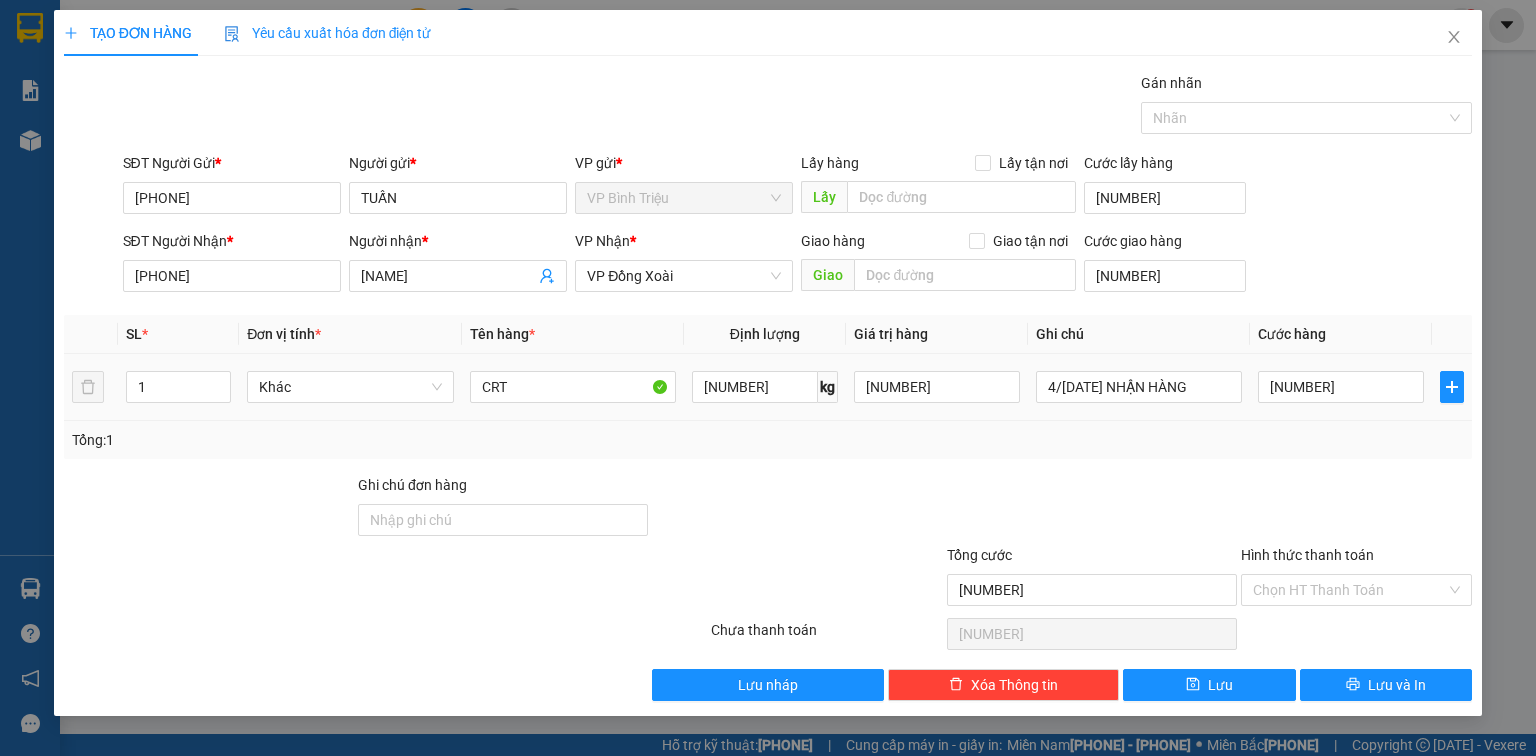 type on "4/[DATE] NHẬN HÀNG" 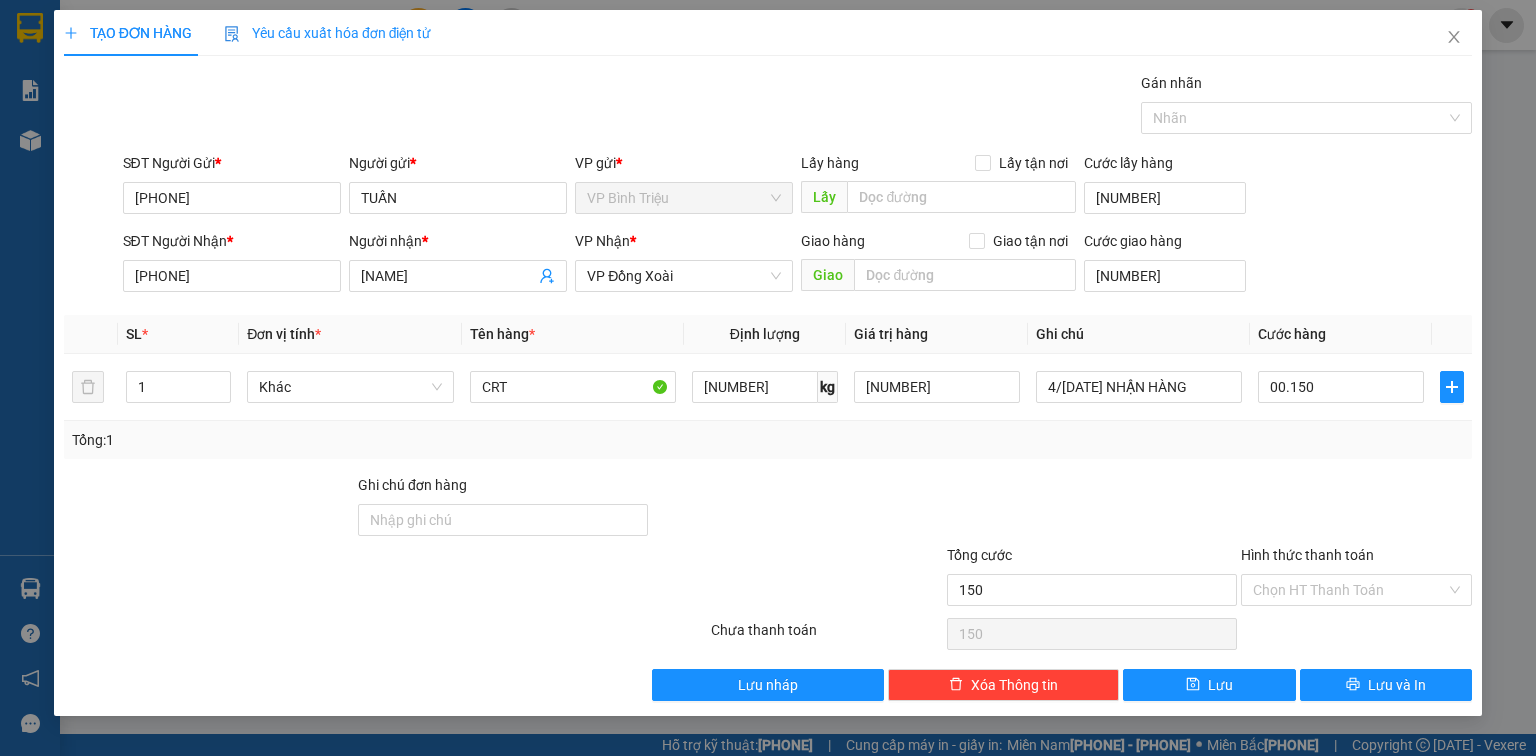 type on "00.150" 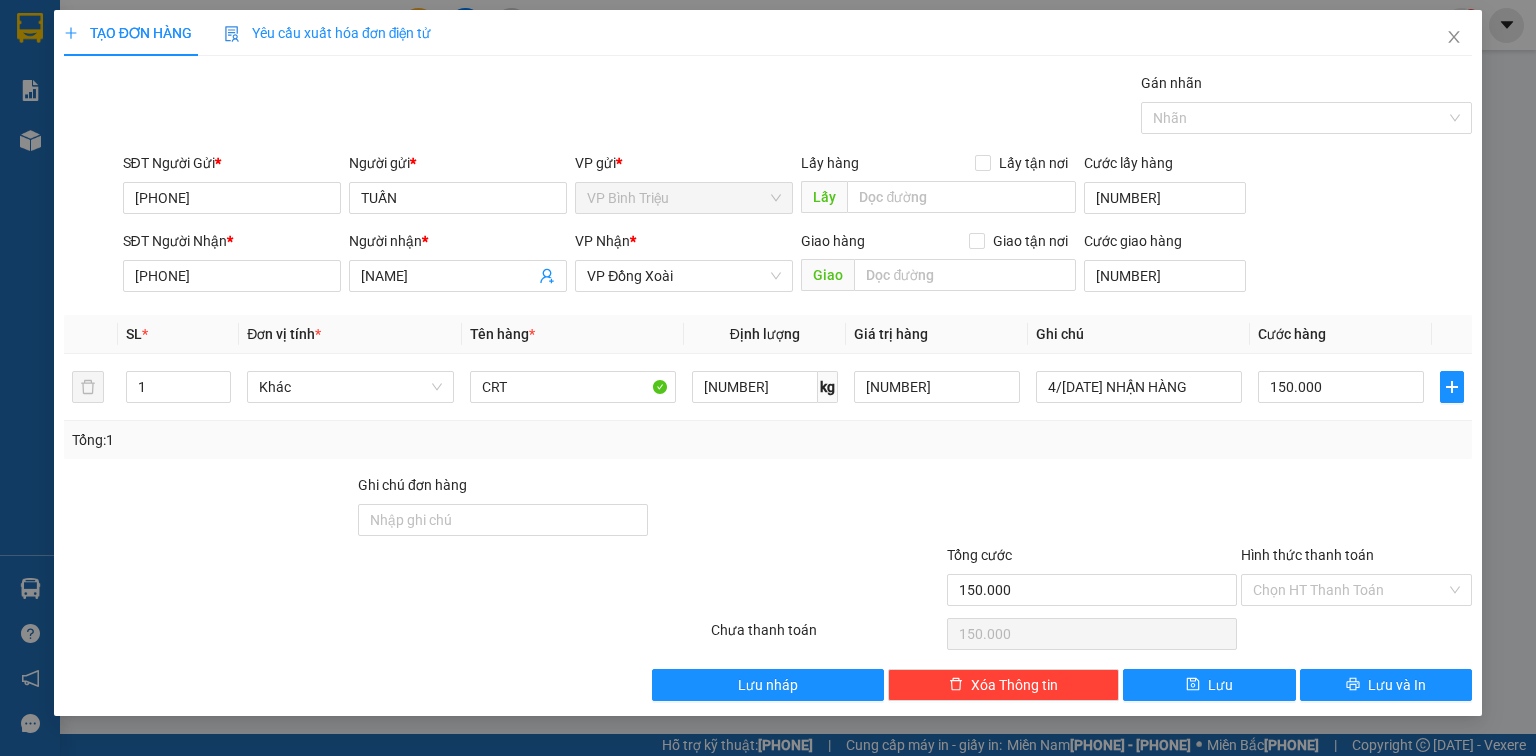 click on "Cước hàng" at bounding box center (1341, 334) 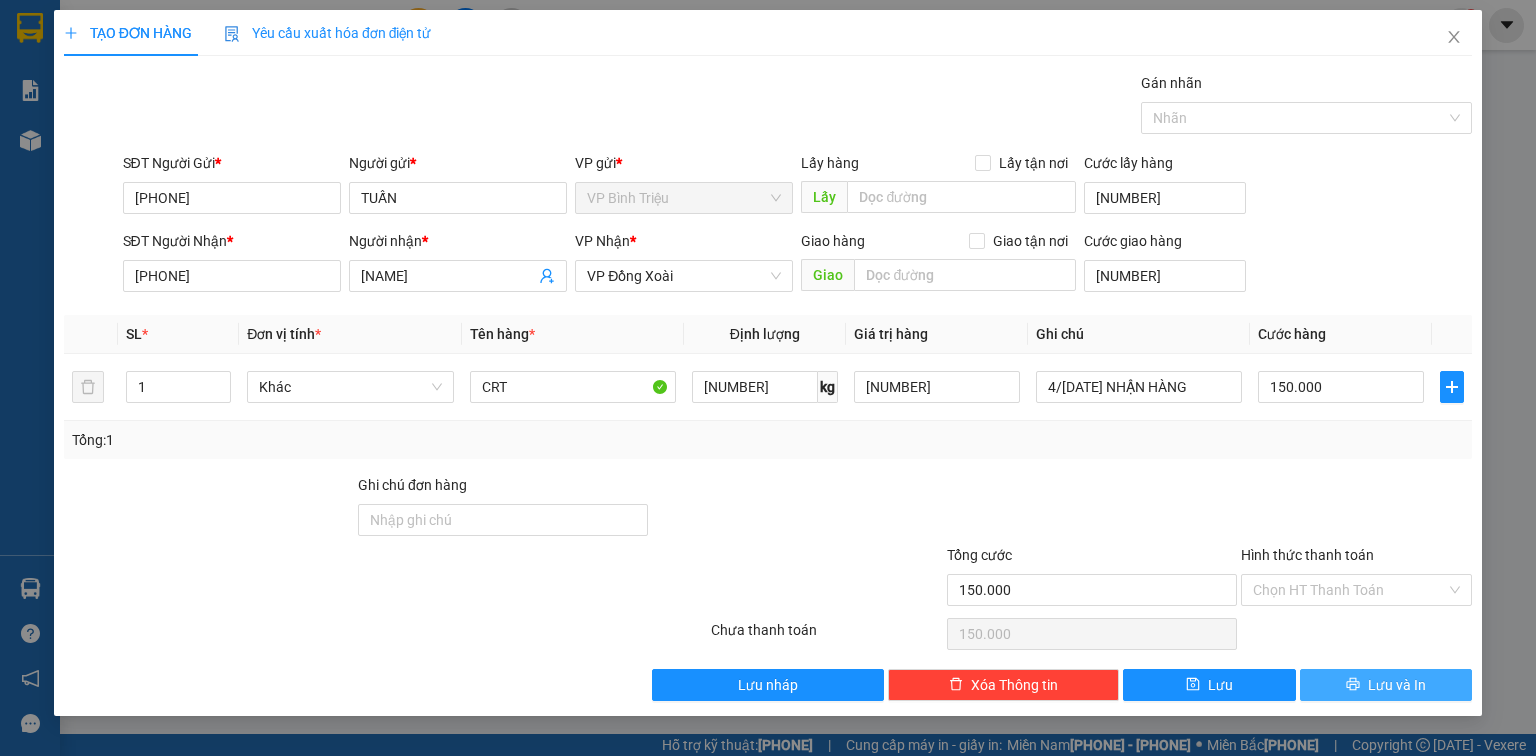 click on "Lưu và In" at bounding box center (1397, 685) 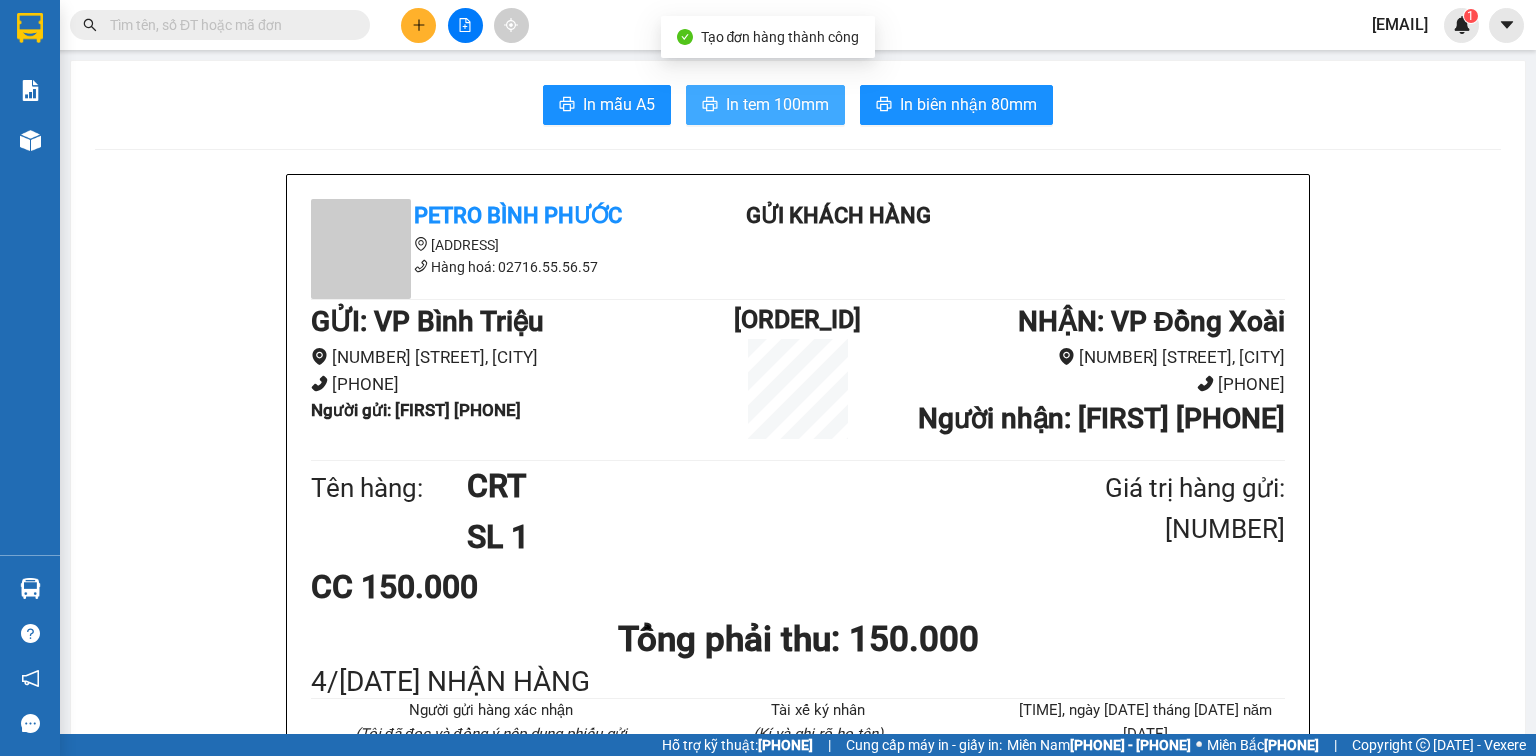 click on "In tem 100mm" at bounding box center [619, 104] 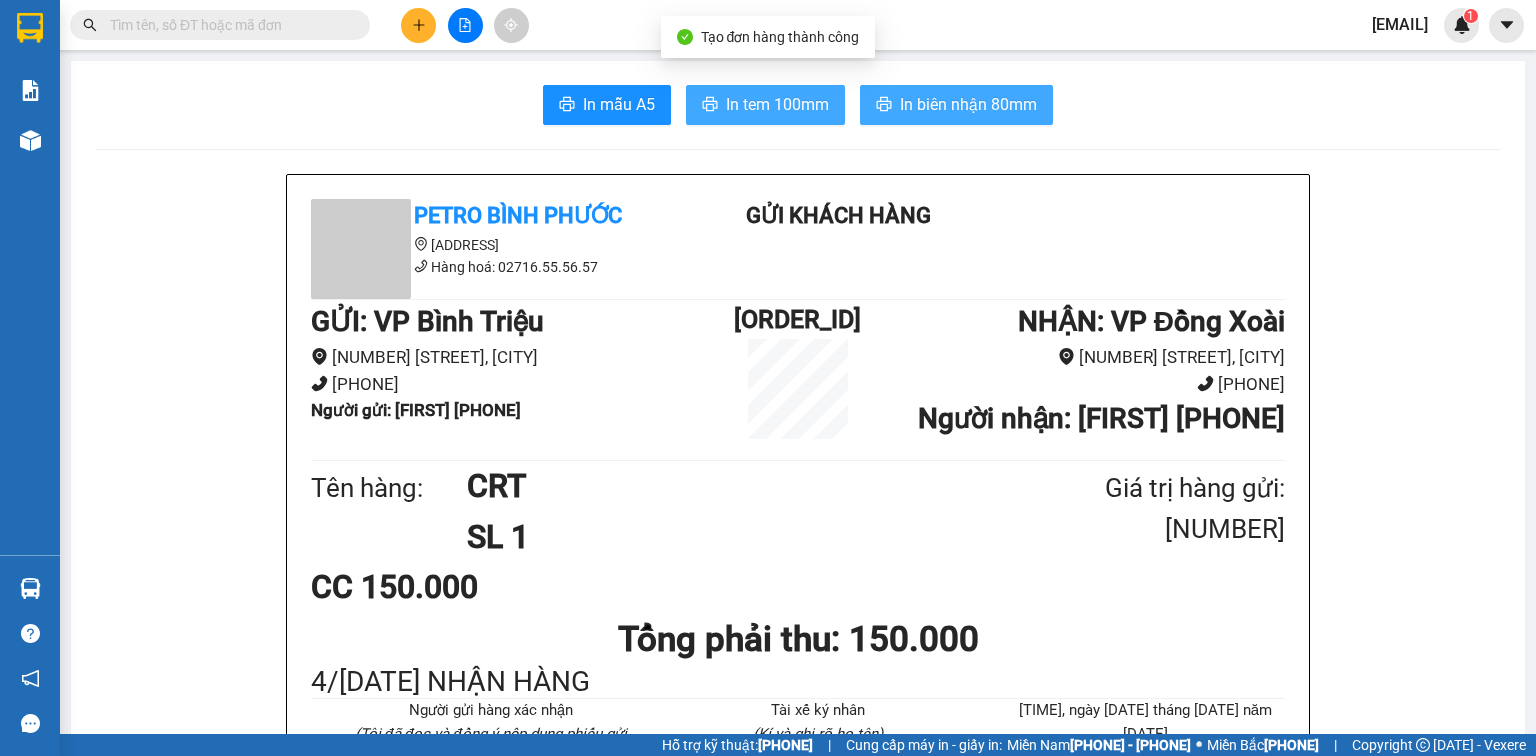scroll, scrollTop: 0, scrollLeft: 0, axis: both 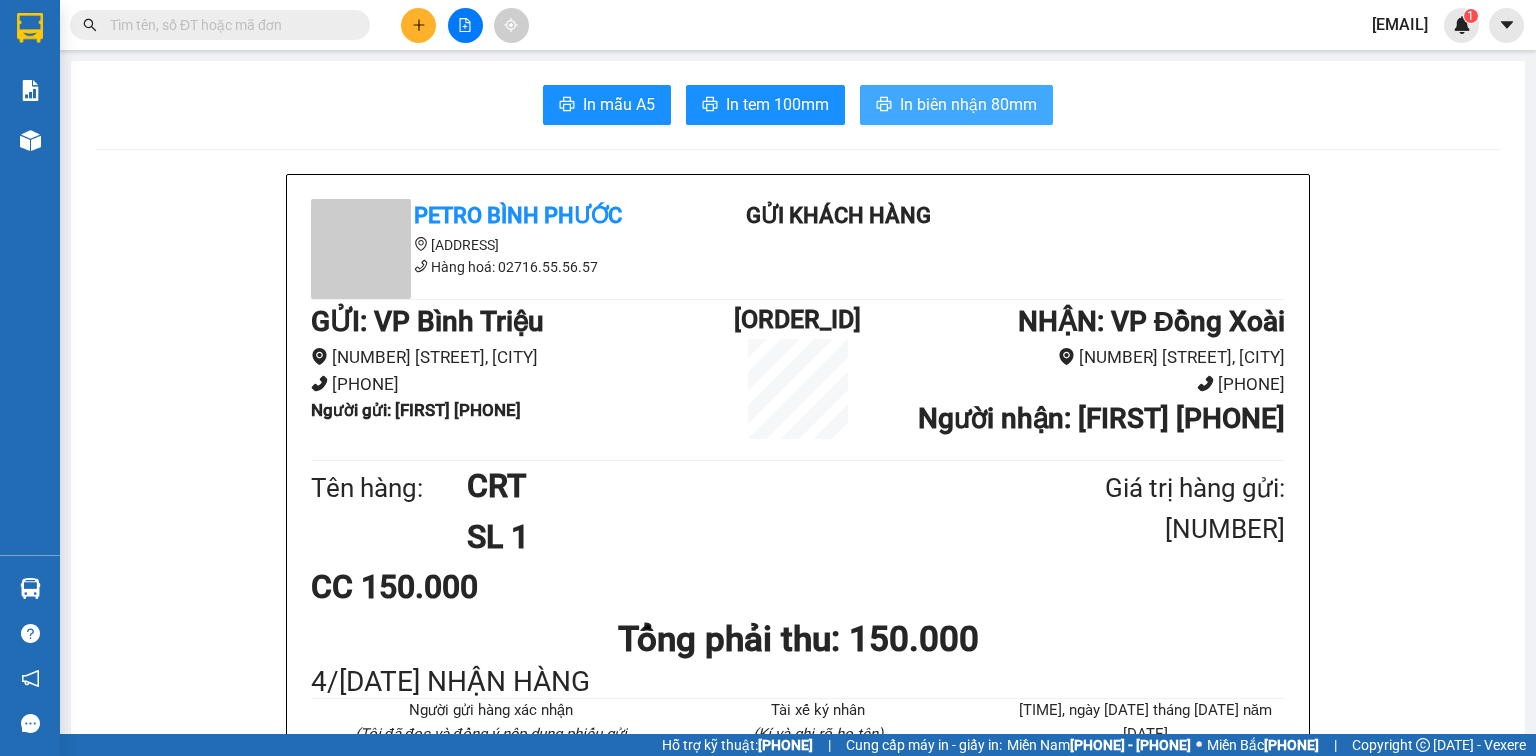 click on "In biên nhận 80mm" at bounding box center [968, 104] 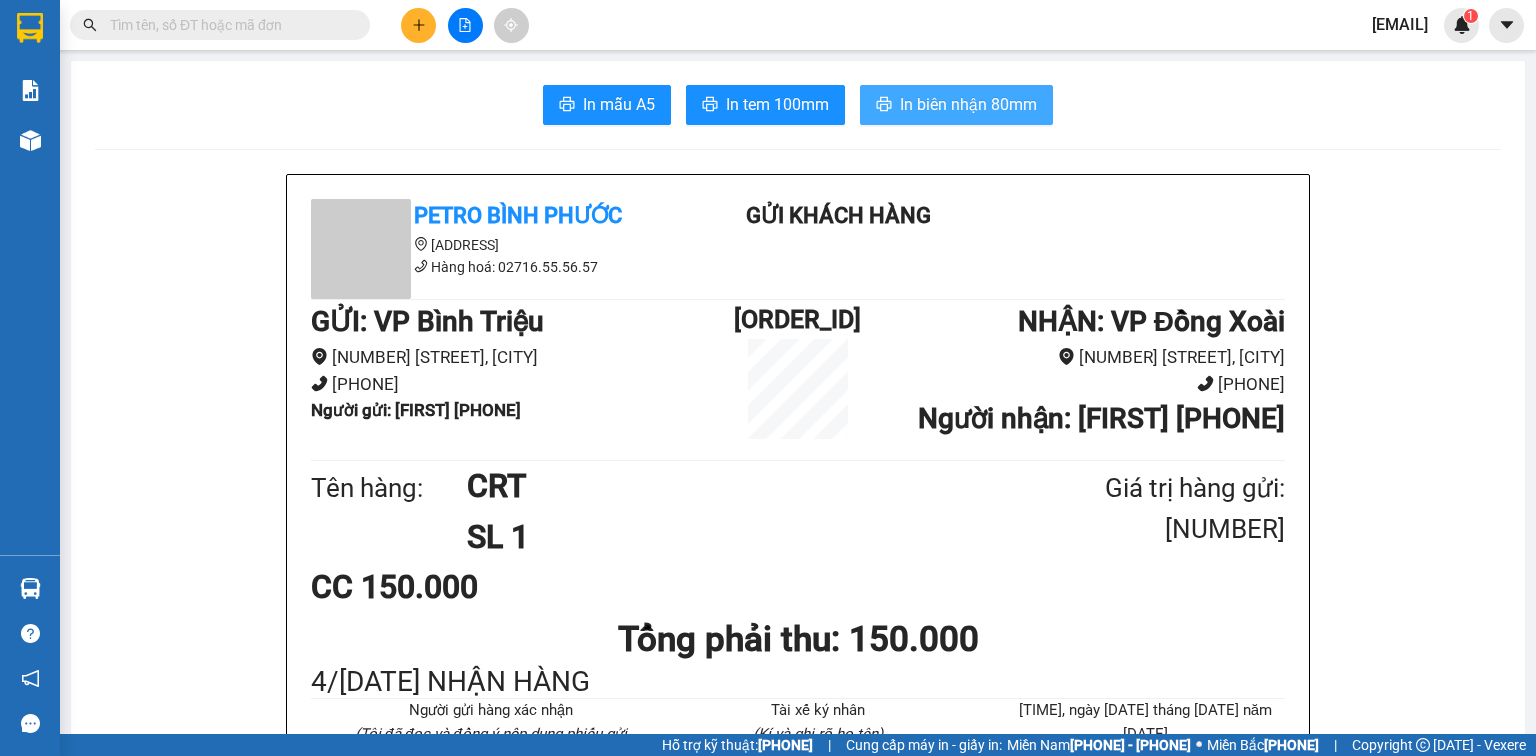 scroll, scrollTop: 0, scrollLeft: 0, axis: both 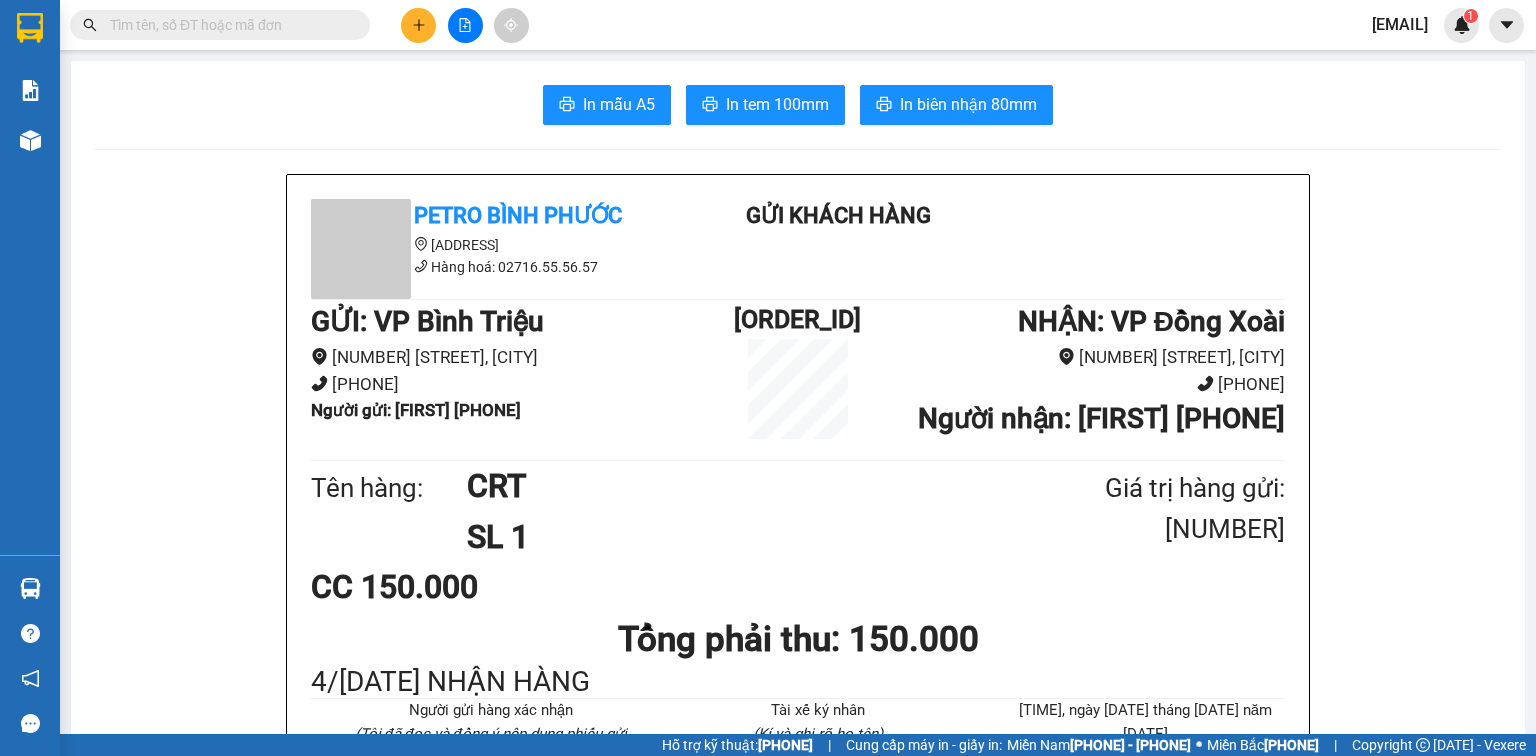 click at bounding box center (228, 25) 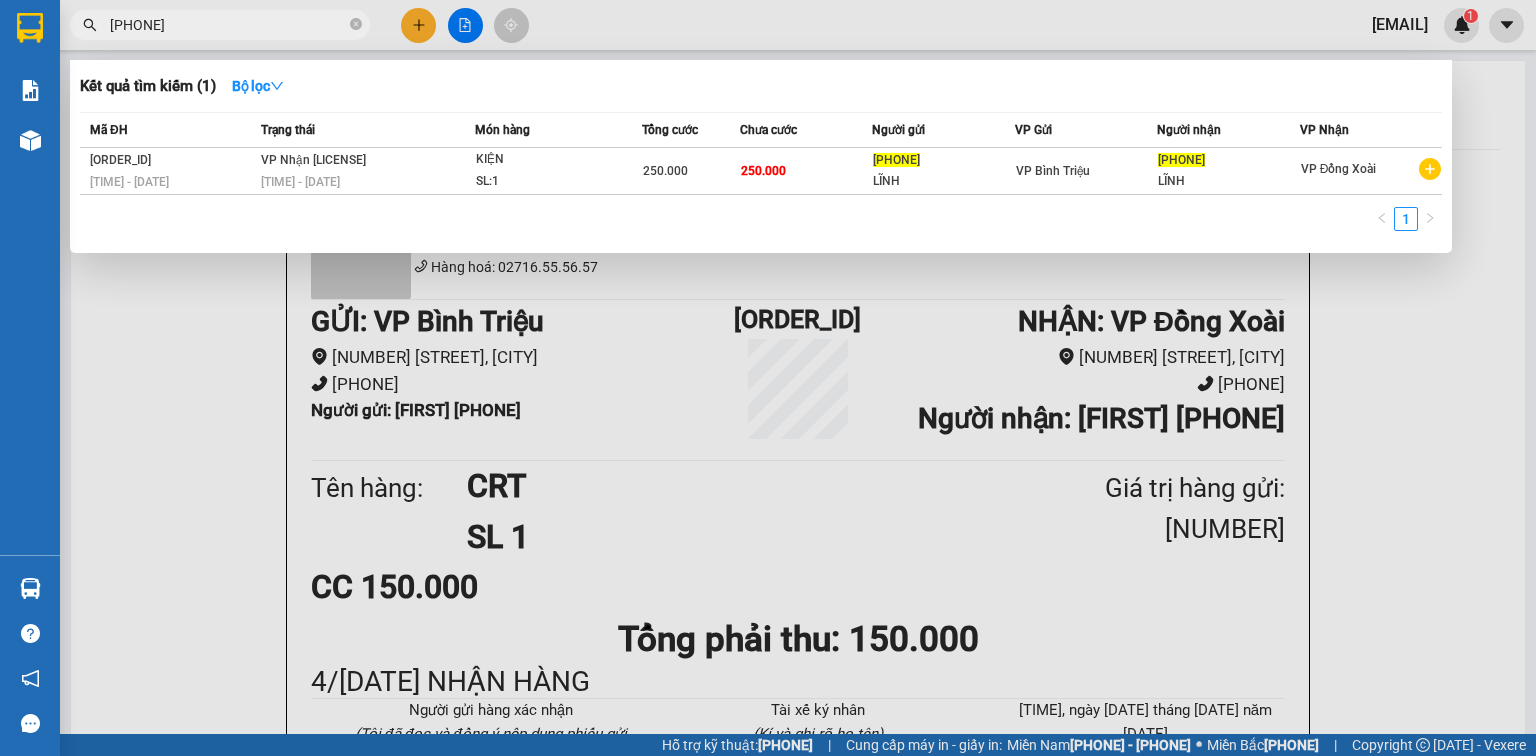 type on "[PHONE]" 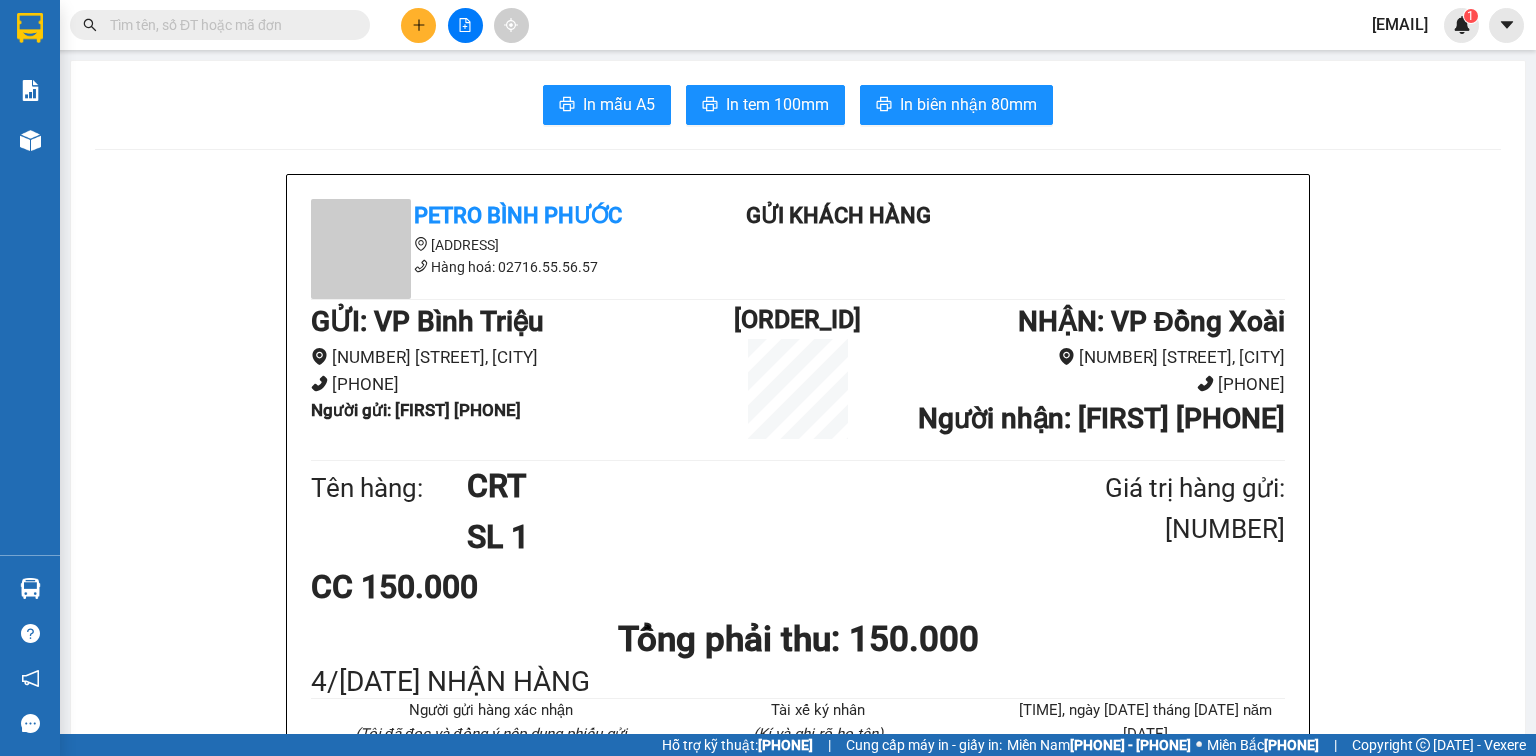 click at bounding box center (418, 25) 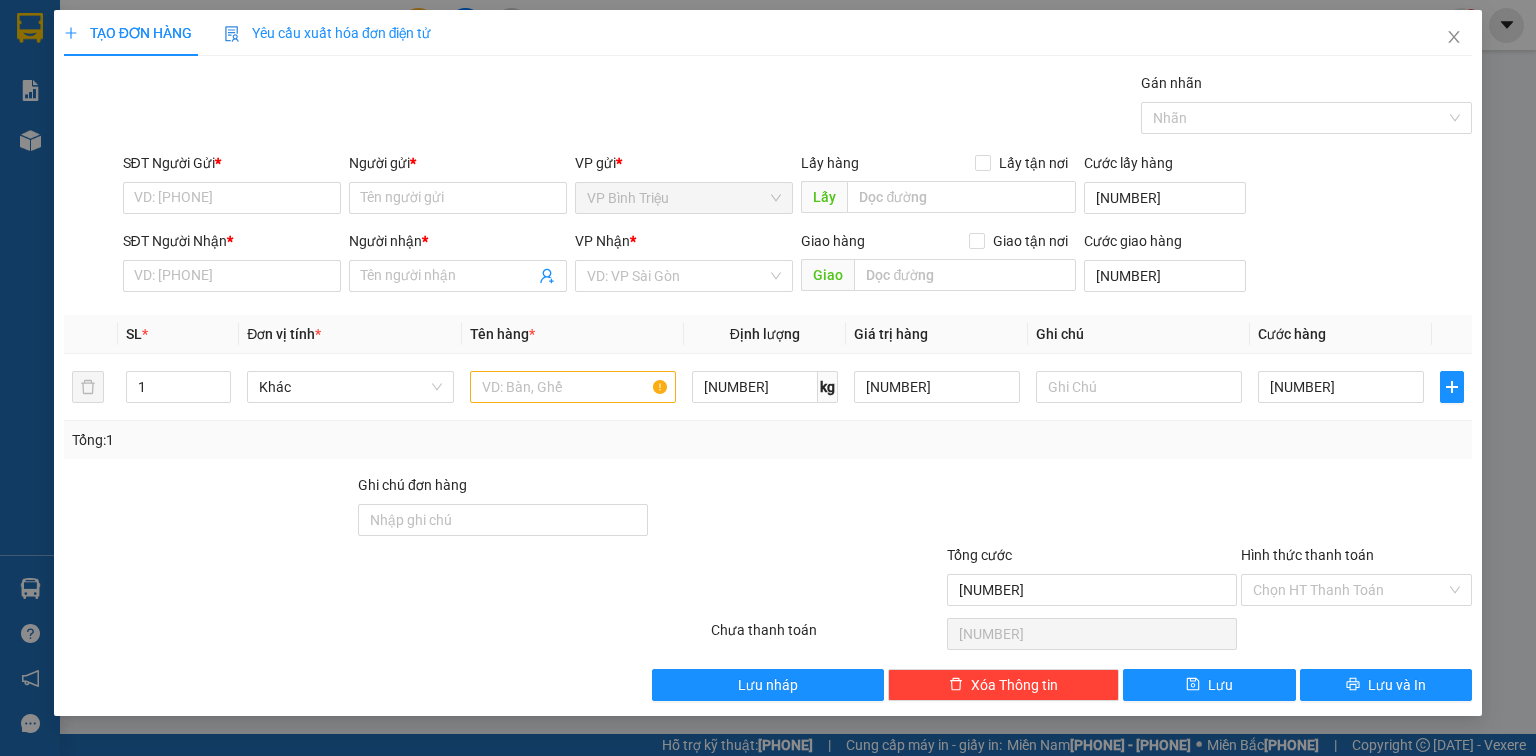 click on "SĐT Người Nhận  *" at bounding box center [232, 276] 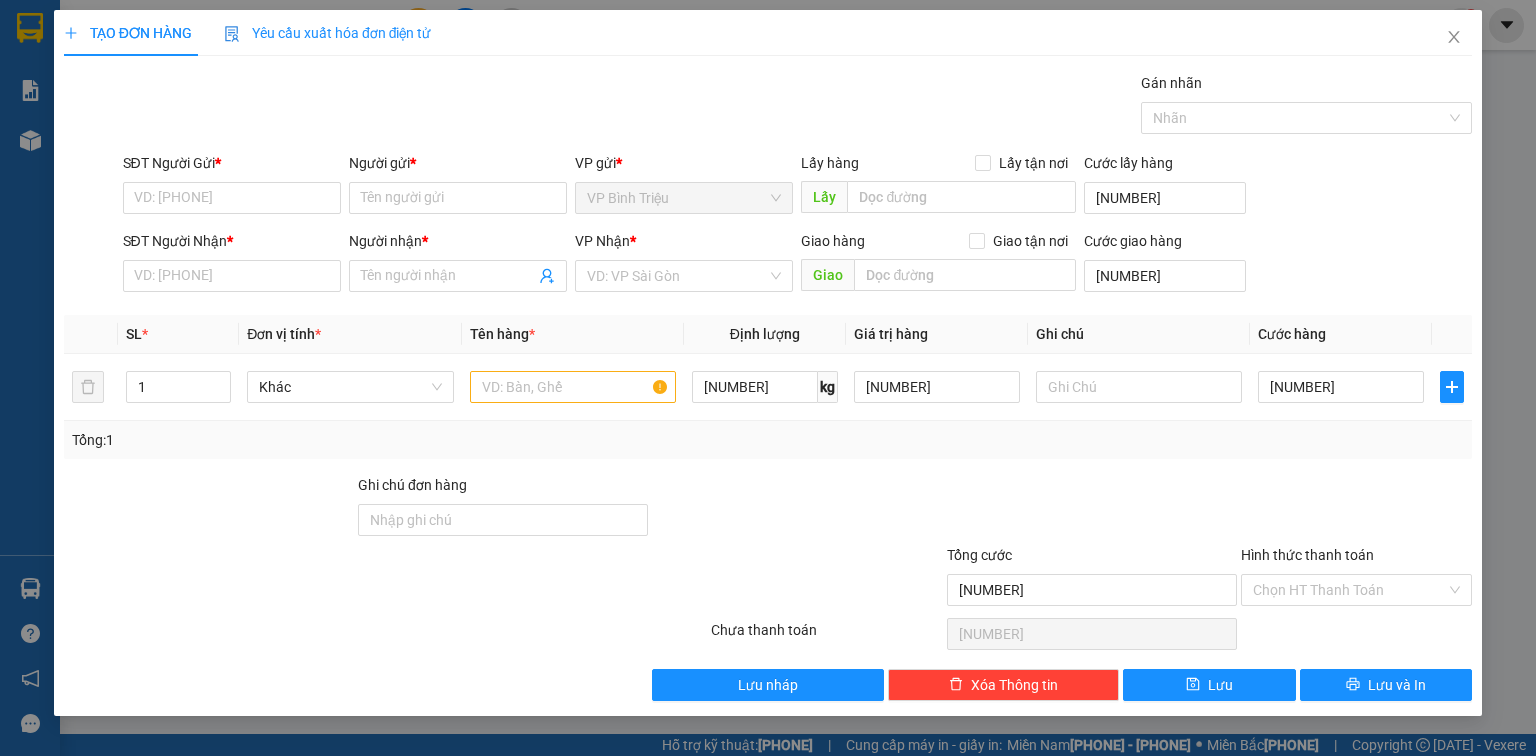 click on "SĐT Người Nhận  *" at bounding box center [232, 276] 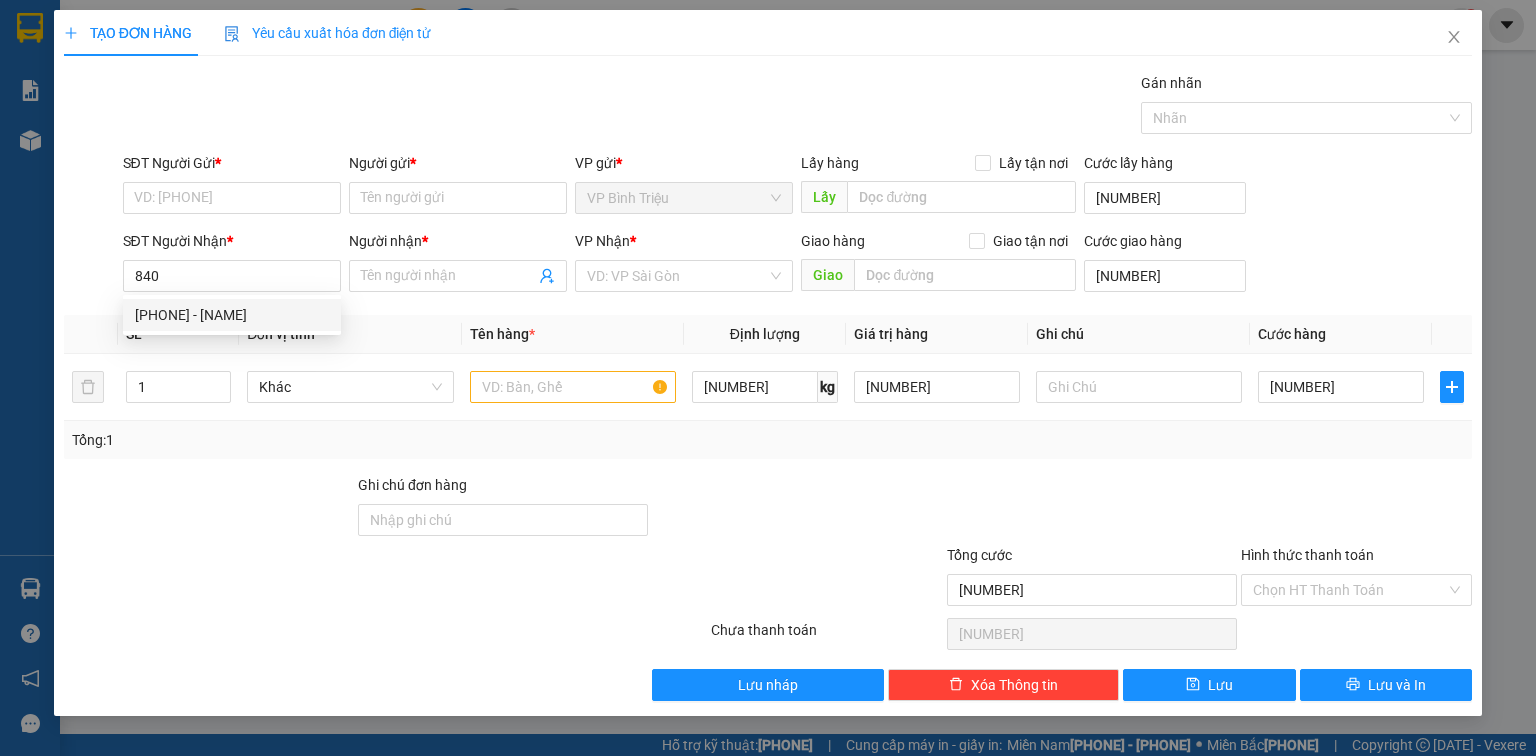 click on "[PHONE] - [NAME]" at bounding box center [232, 315] 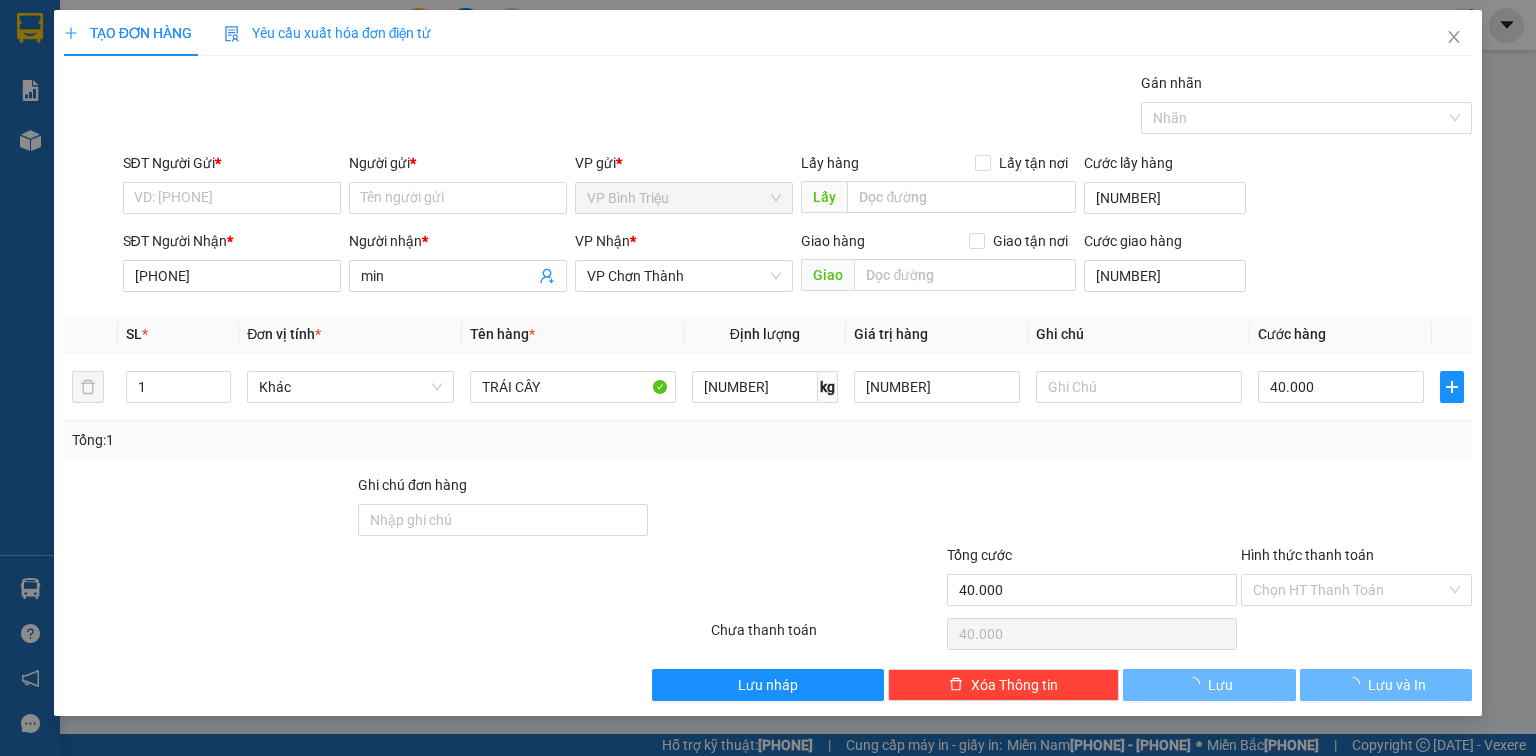 type on "[PHONE]" 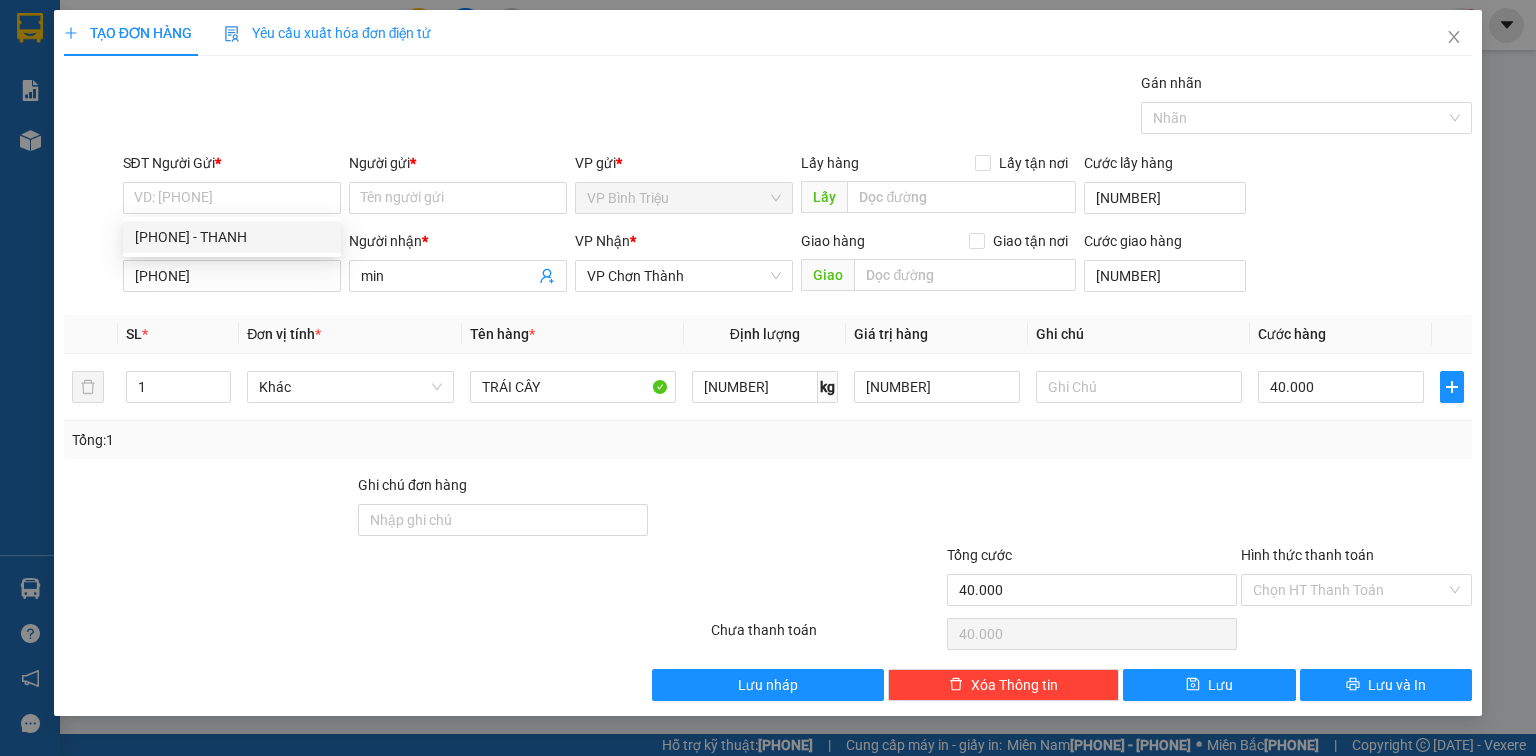 click on "[PHONE] - THANH" at bounding box center (0, 0) 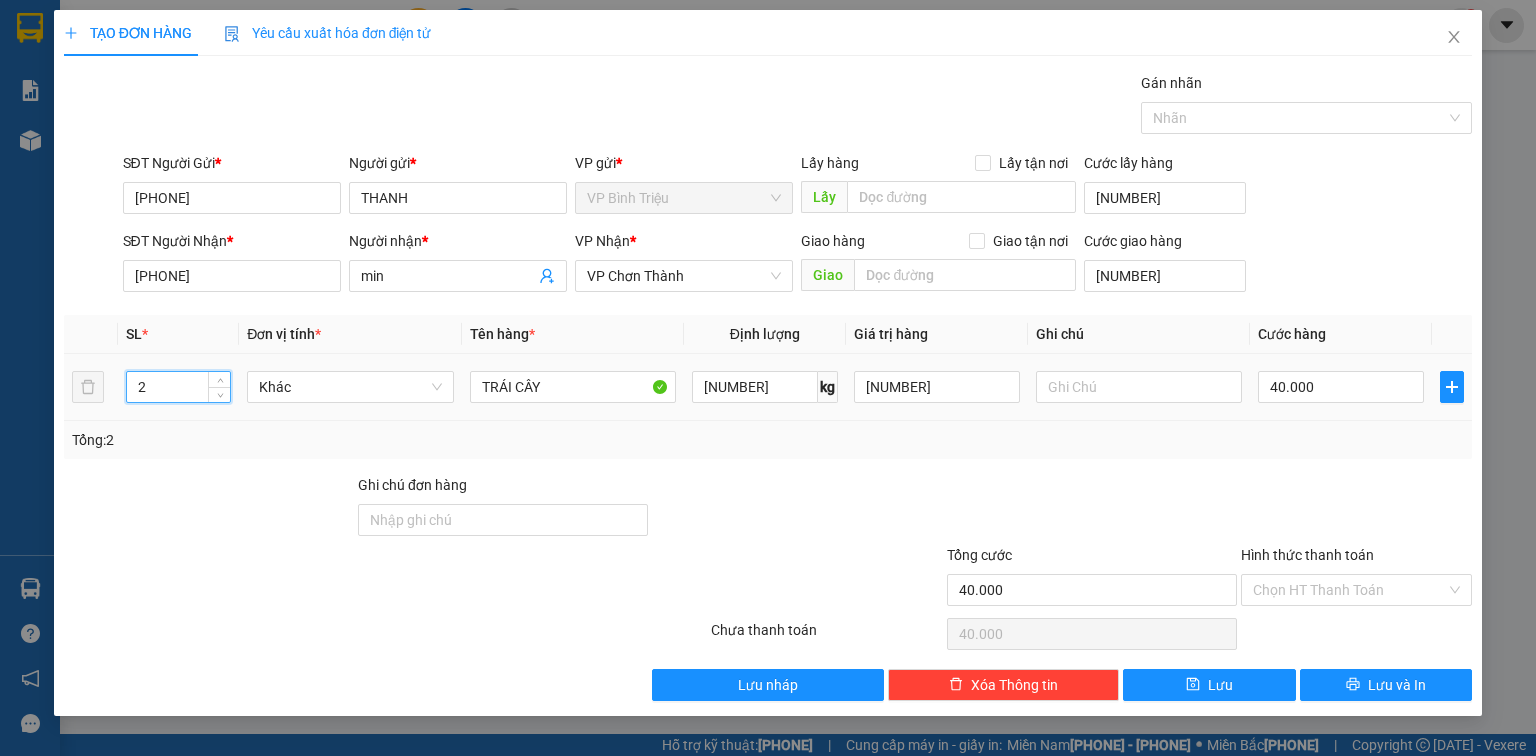 click at bounding box center [220, 380] 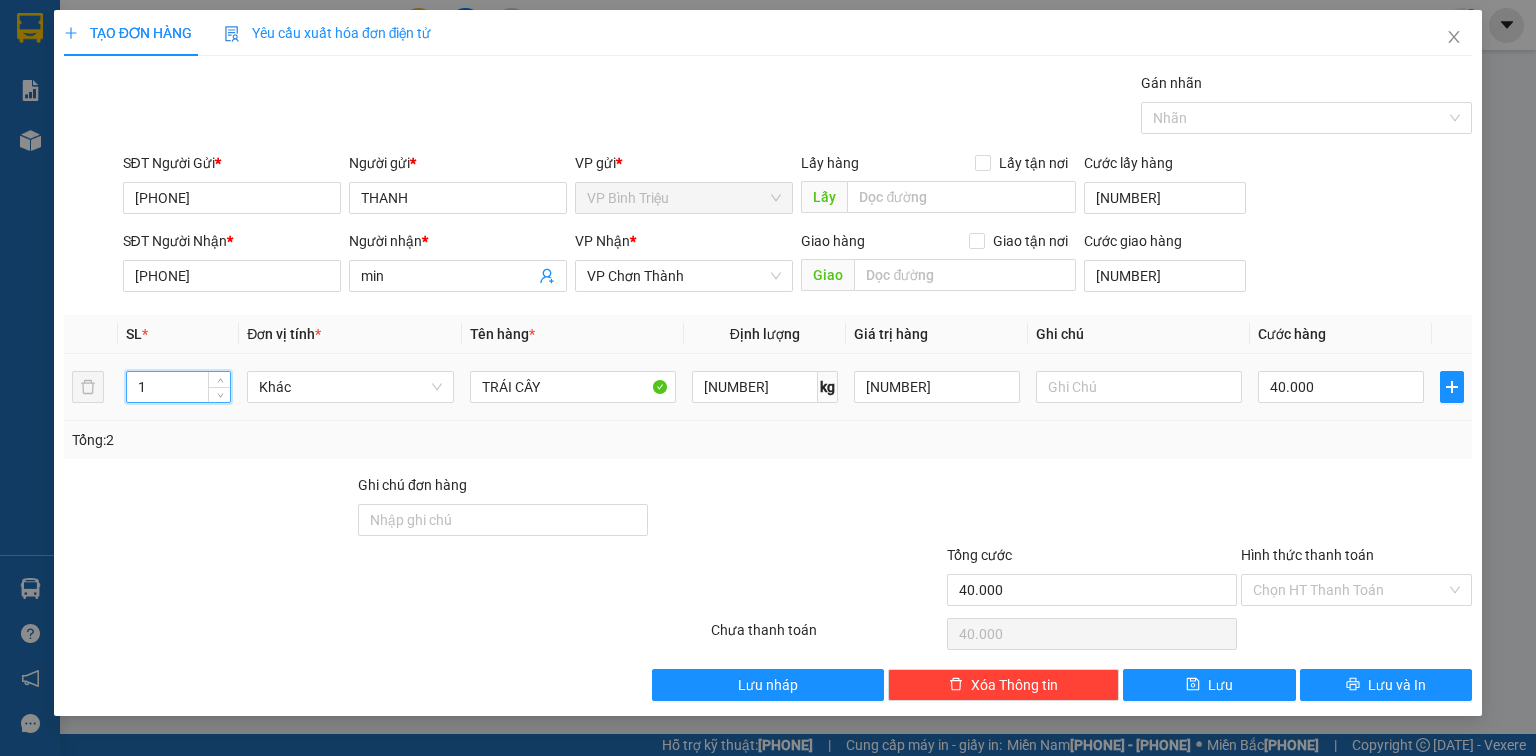 click at bounding box center [220, 395] 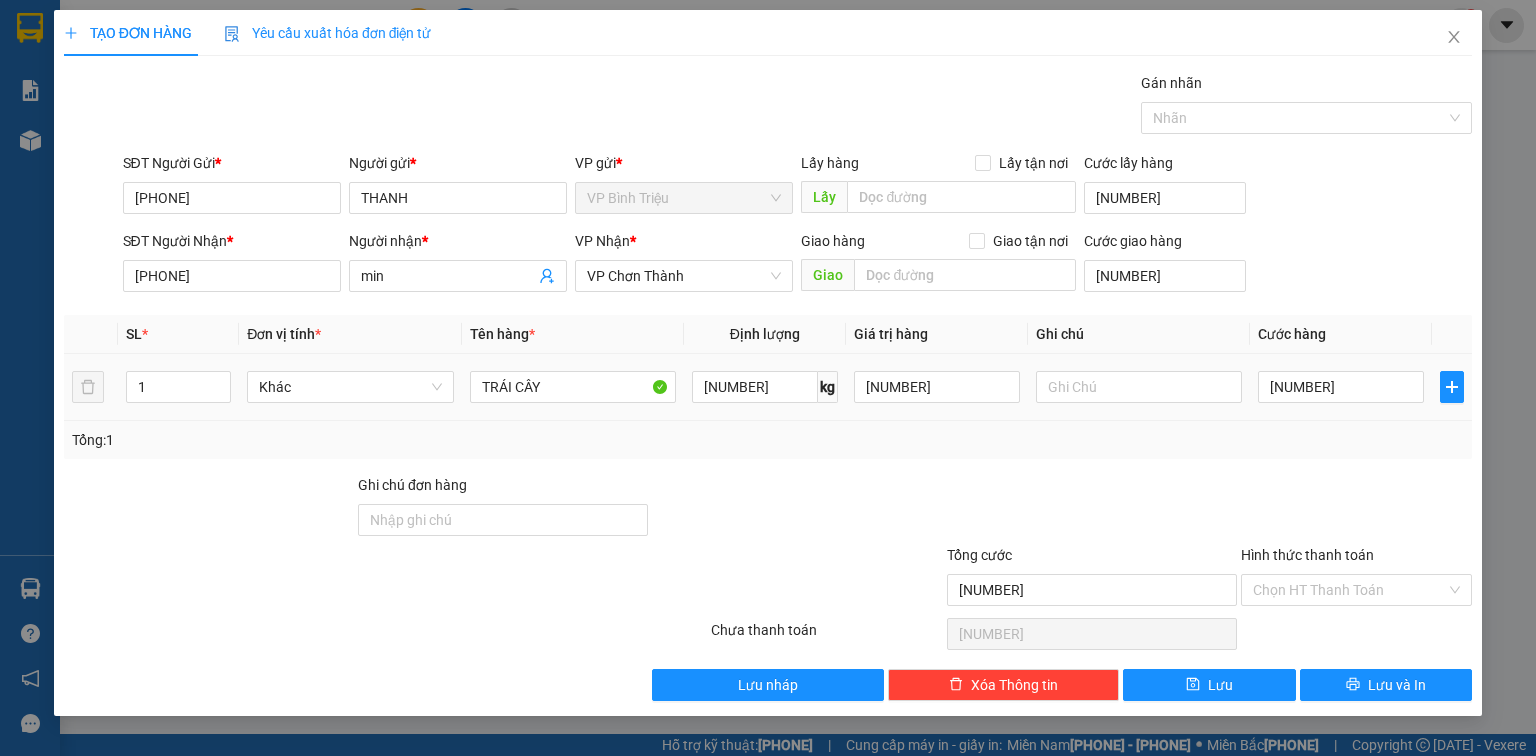 click on "[NUMBER]" at bounding box center (573, 387) 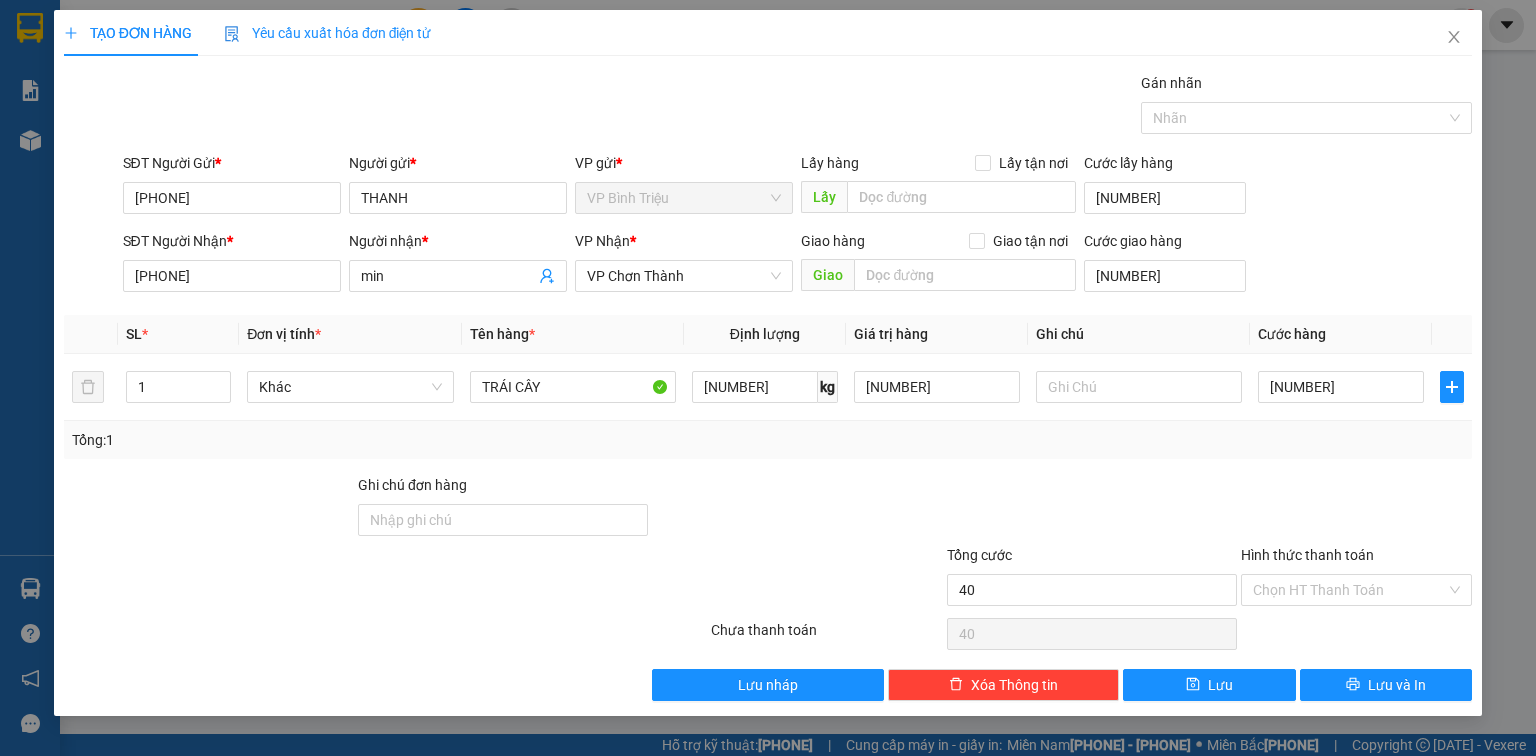 type on "[NUMBER]" 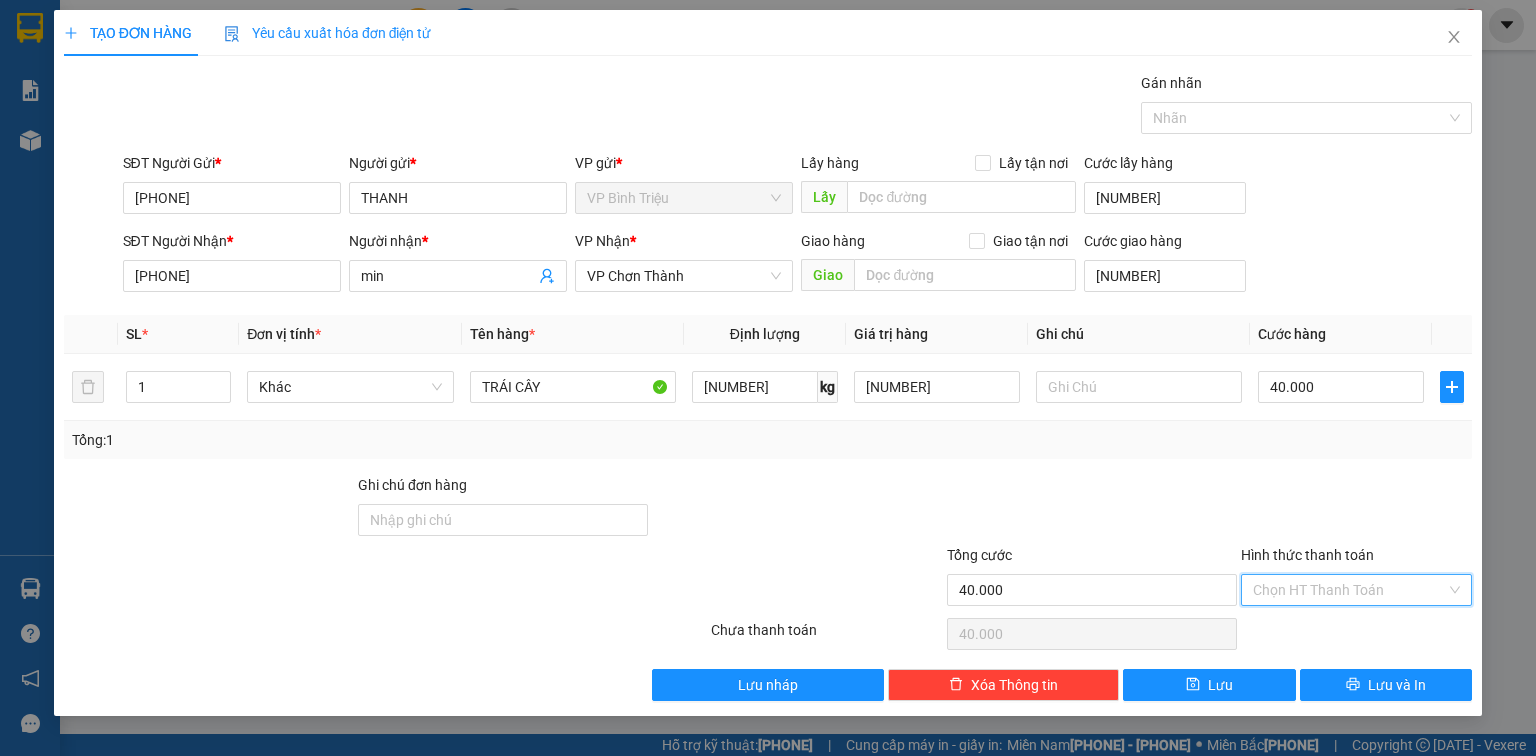 click on "Hình thức thanh toán" at bounding box center (1349, 590) 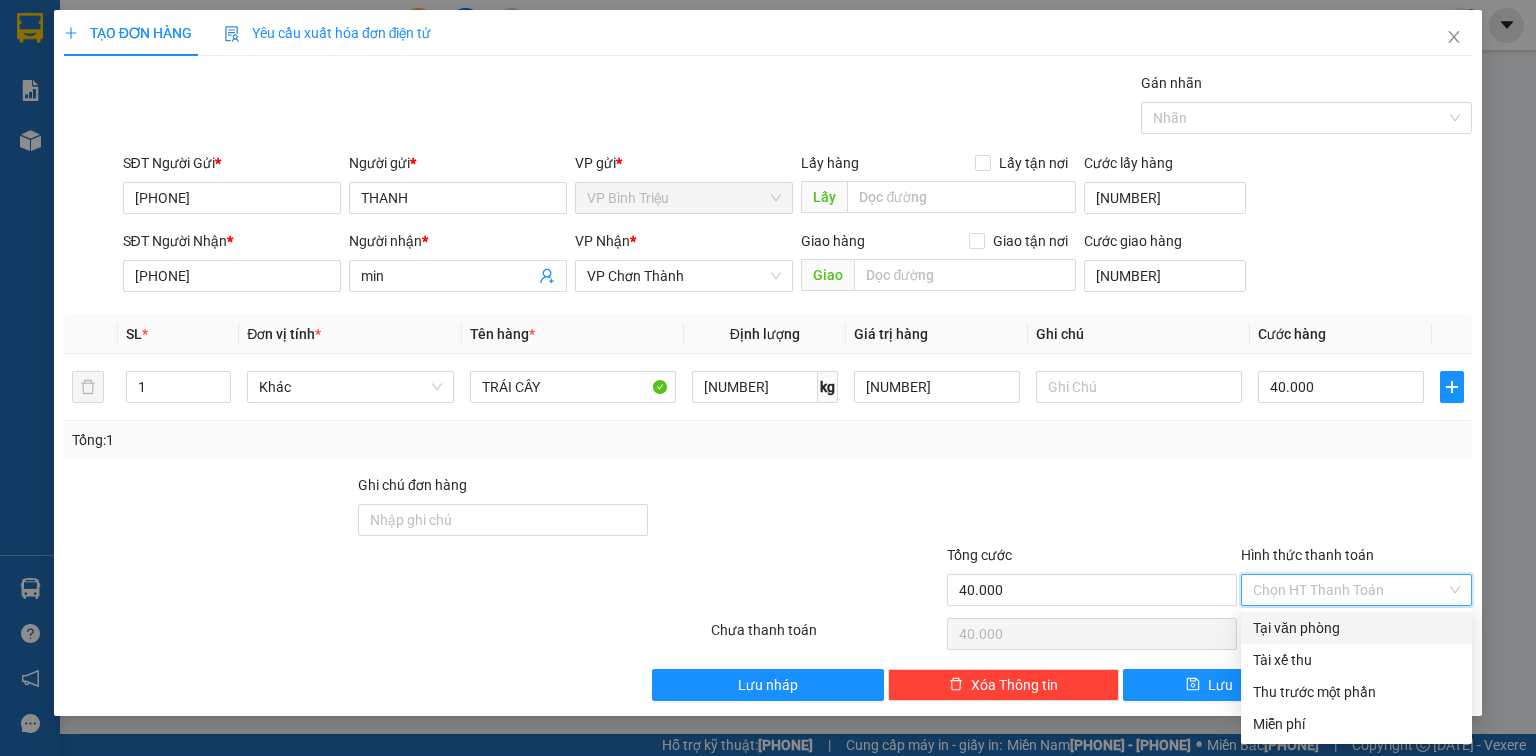 click at bounding box center [1356, 509] 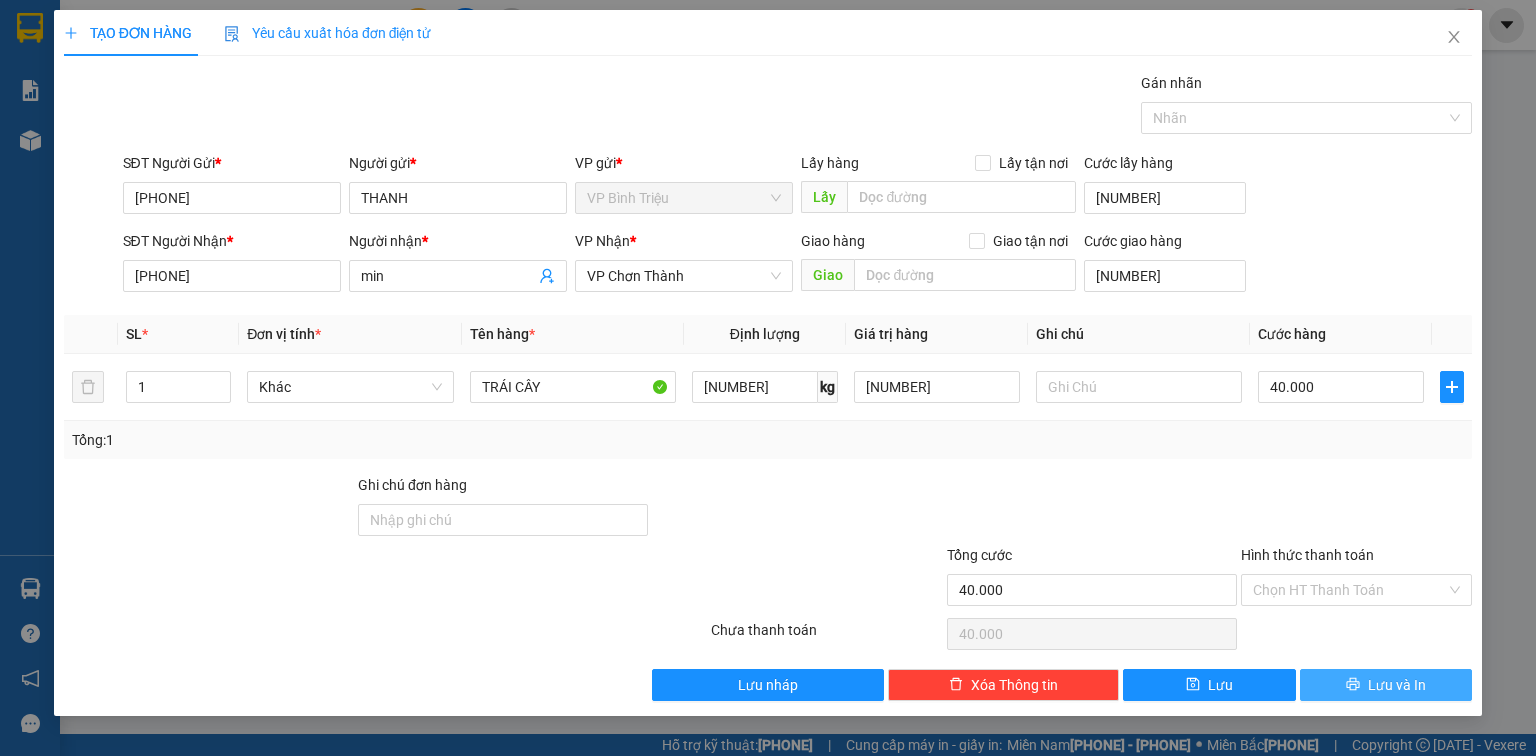 click on "Lưu và In" at bounding box center [1397, 685] 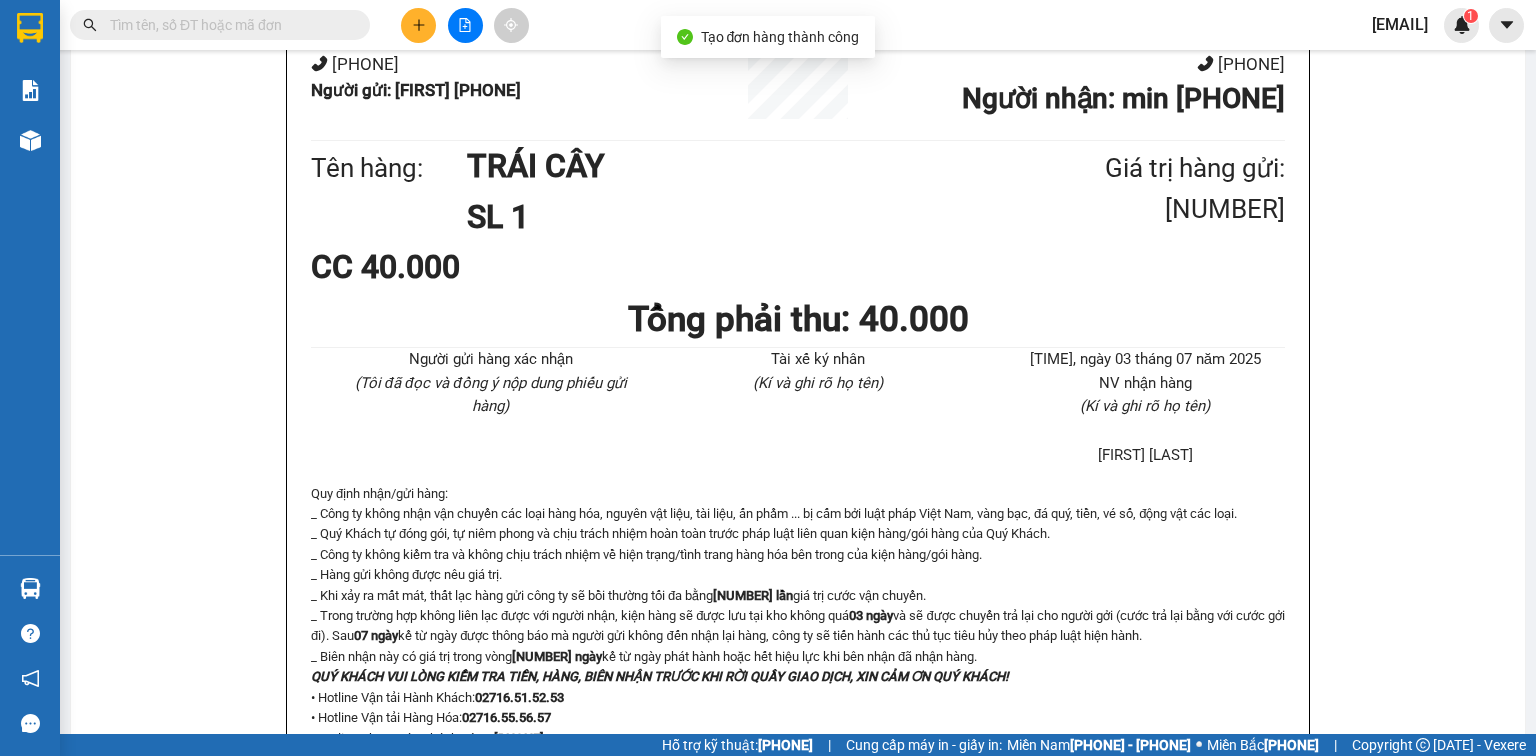 scroll, scrollTop: 0, scrollLeft: 0, axis: both 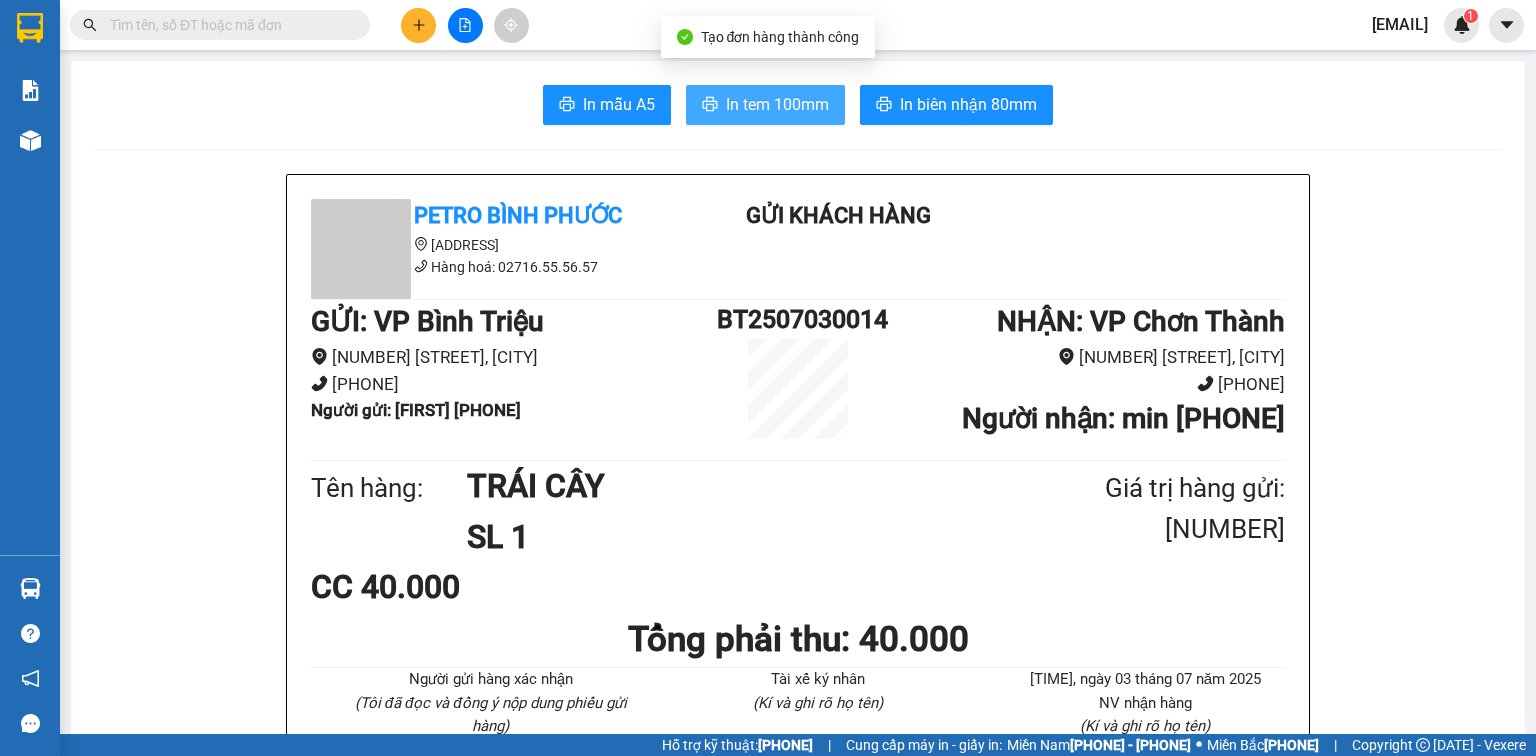click on "In tem 100mm" at bounding box center [619, 104] 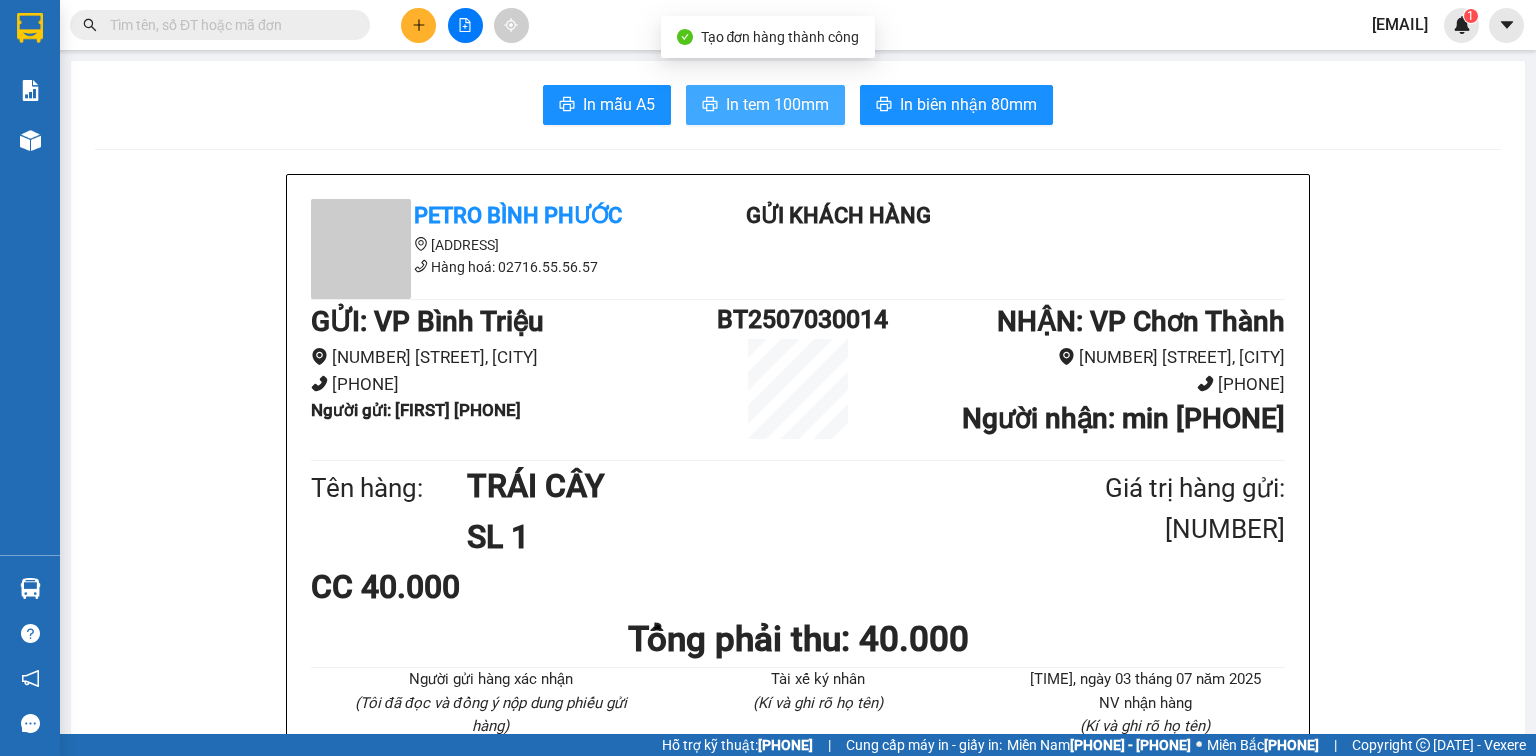 scroll, scrollTop: 0, scrollLeft: 0, axis: both 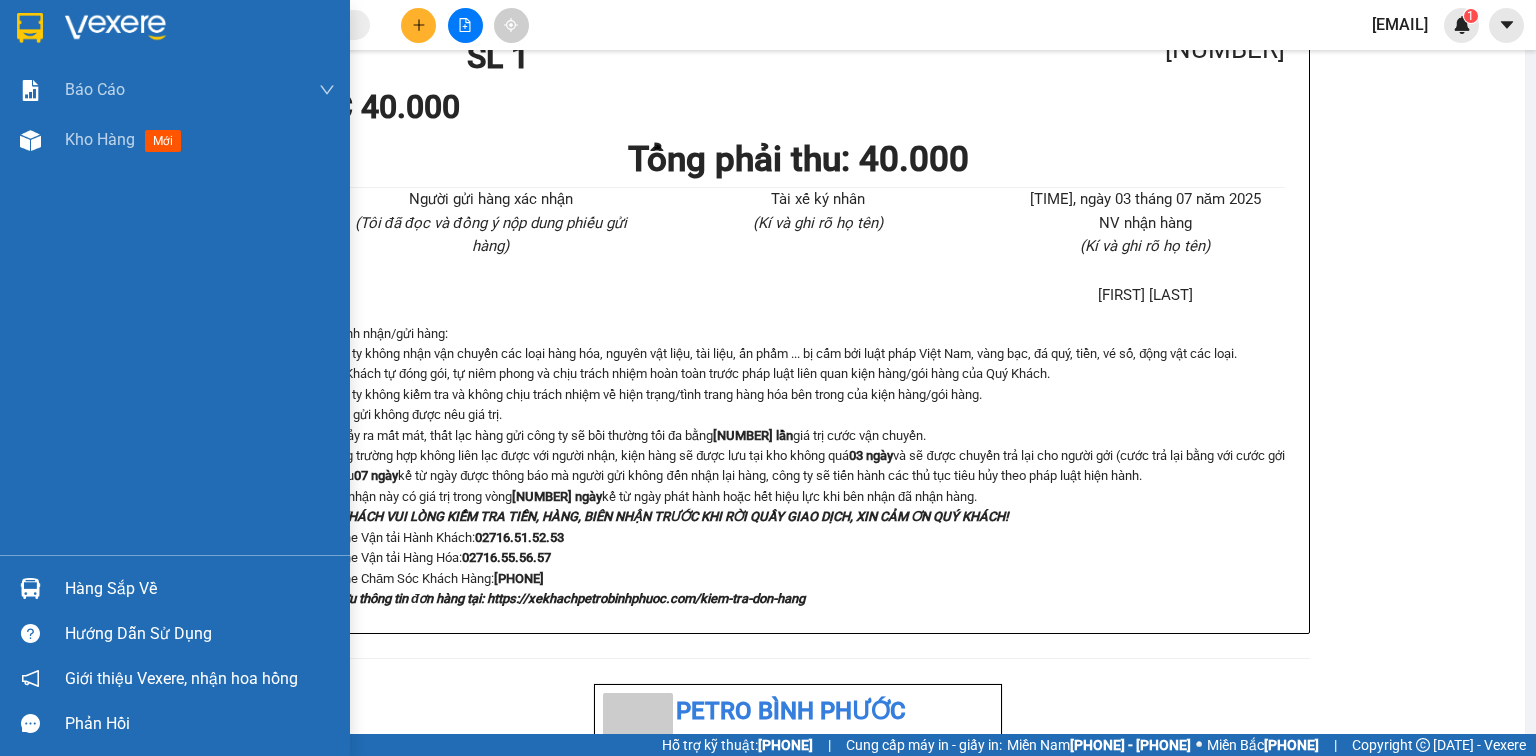 click at bounding box center (30, 588) 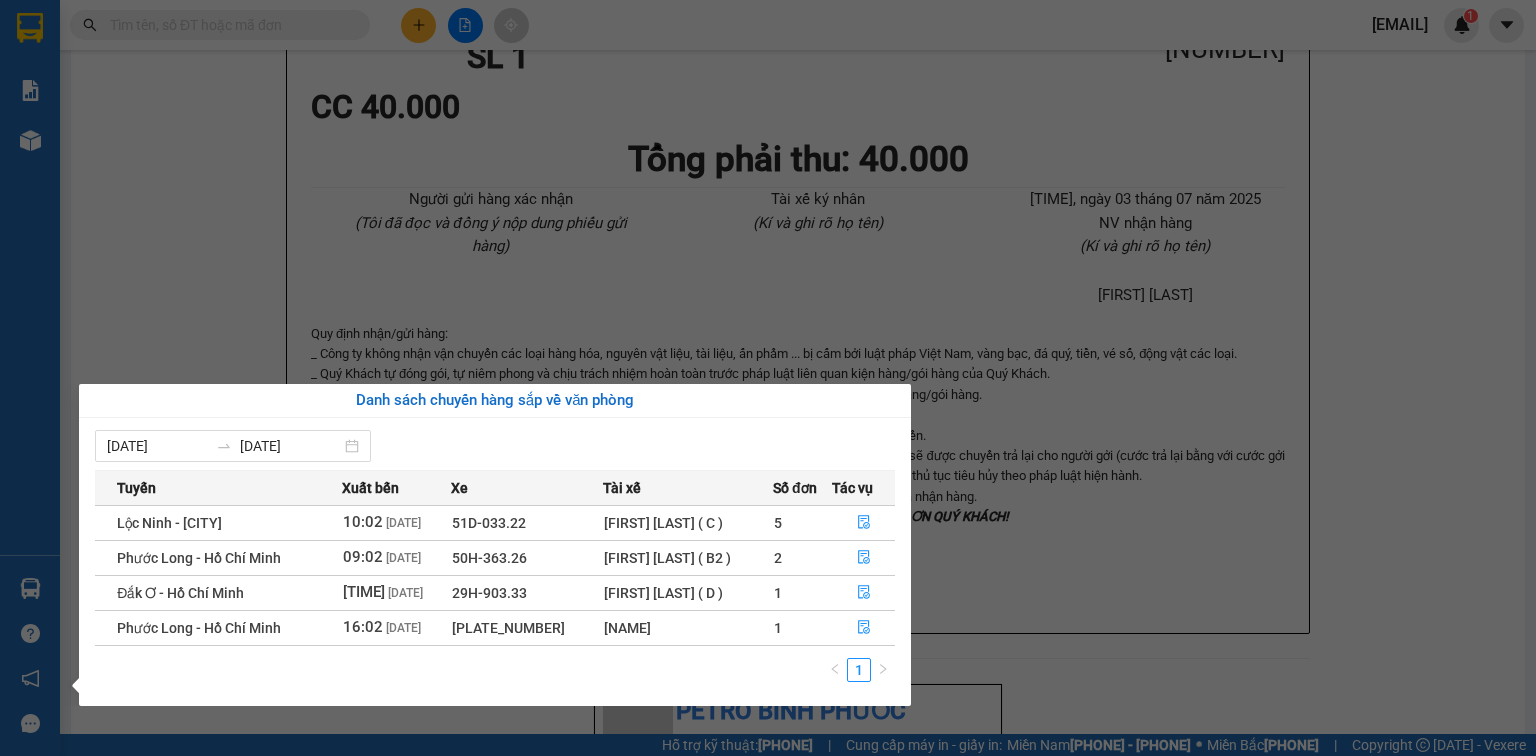 click on "Kết quả tìm kiếm ( 1 )  Bộ lọc  Mã ĐH Trạng thái Món hàng Tổng cước Chưa cước Người gửi VP Gửi Người nhận VP Nhận BT2507010043 17:25 - [DATE] VP Nhận   93H-020.96 06:26 - [DATE] KIỆN SL:  1 250.000 250.000 [PHONE] LĨNH VP Bình Triệu [PHONE] LĨNH VP Đồng Xoài 1 phuchth.petrobp 1     Báo cáo BC tiền tận nơi (trưởng trạm) Báo cáo 1 (nv): Số tiền đã thu của văn phòng  Báo cáo 1: Số tiền đã thu của văn phòng  Báo cáo doanh thu hàng hóa theo tài xế Báo cáo dòng tiền (trưởng trạm) Doanh số tạo đơn theo VP gửi (trưởng trạm) Mẫu 3.1: Thống kê đơn hàng văn phòng gửi ( các trạm xem ) Mẫu 3.1: Thống kê đơn hàng văn phòng gửi (Xuất ExceL) Vị trí của các món hàng     Kho hàng mới Hàng sắp về Hướng dẫn sử dụng Giới thiệu Vexere, nhận hoa hồng Phản hồi Phần mềm hỗ trợ bạn tốt chứ? In mẫu A5
In tem 100mm
:" at bounding box center [768, 378] 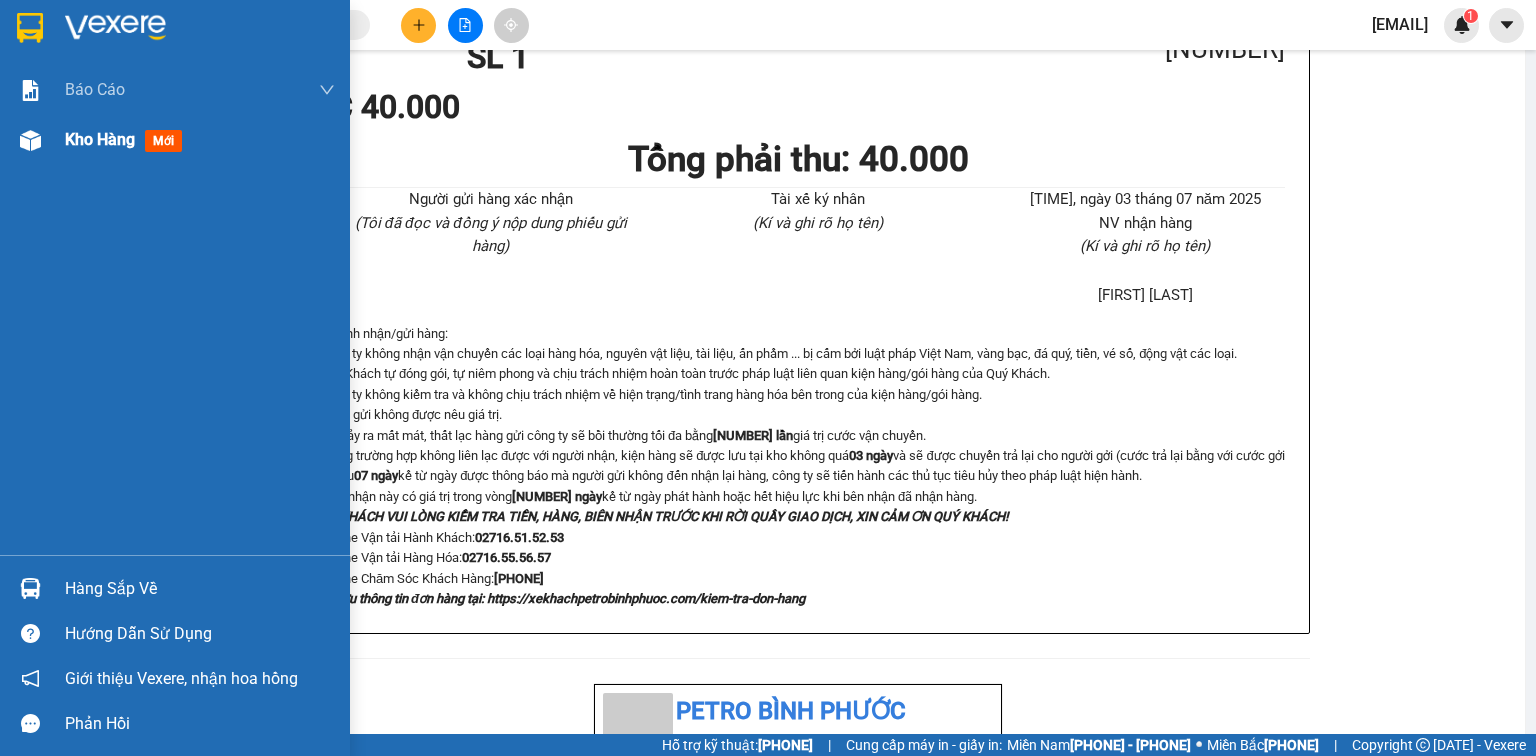 click on "Kho hàng" at bounding box center [100, 139] 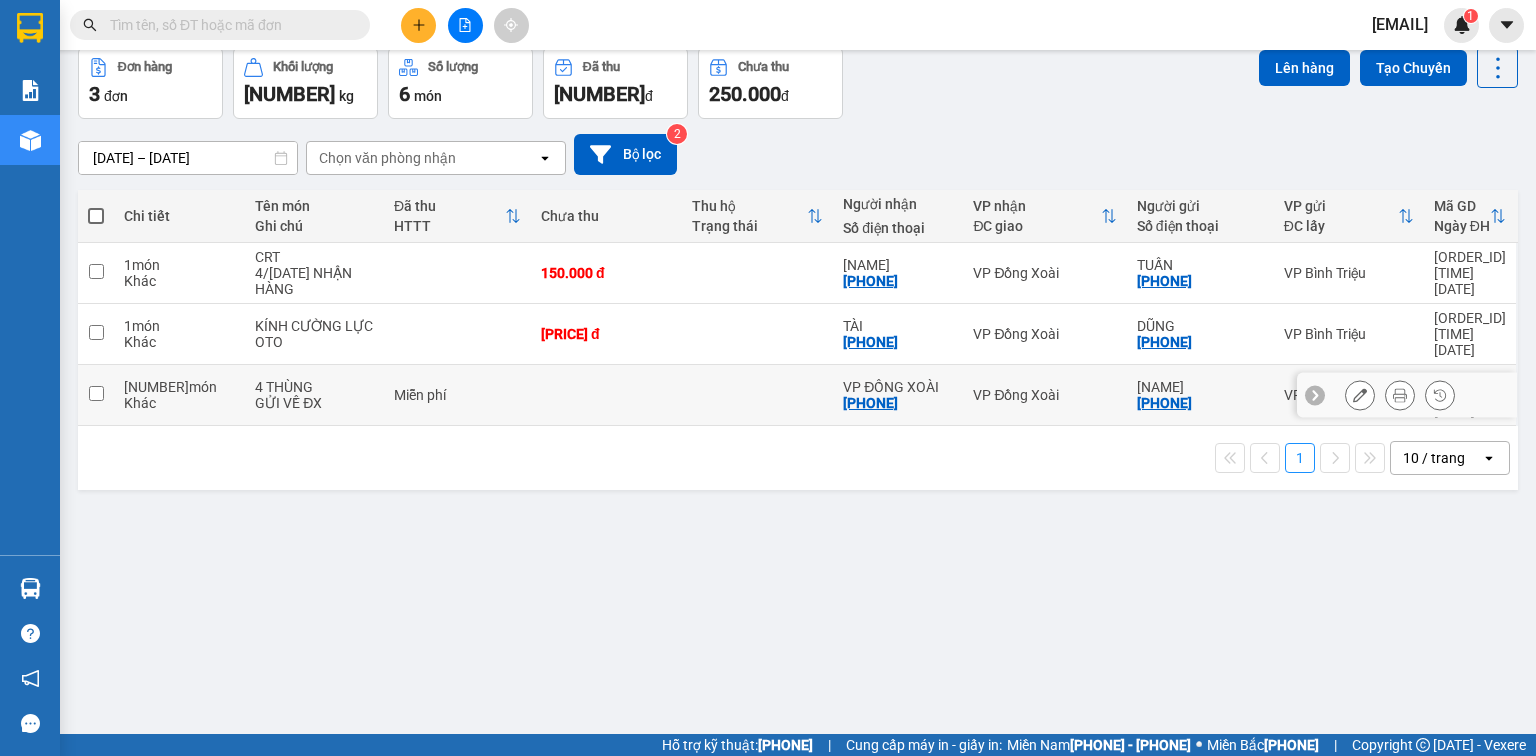 scroll, scrollTop: 0, scrollLeft: 0, axis: both 